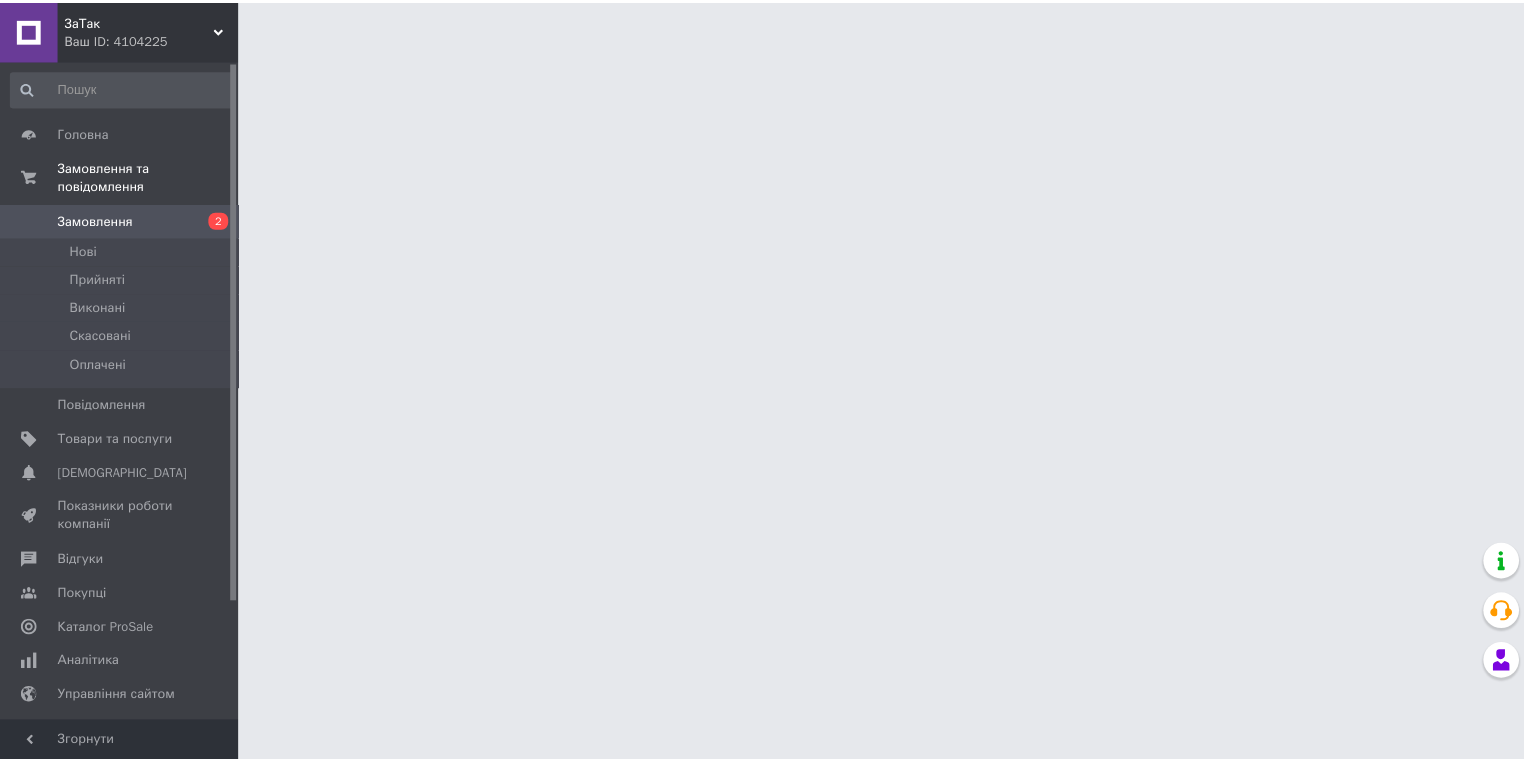 scroll, scrollTop: 0, scrollLeft: 0, axis: both 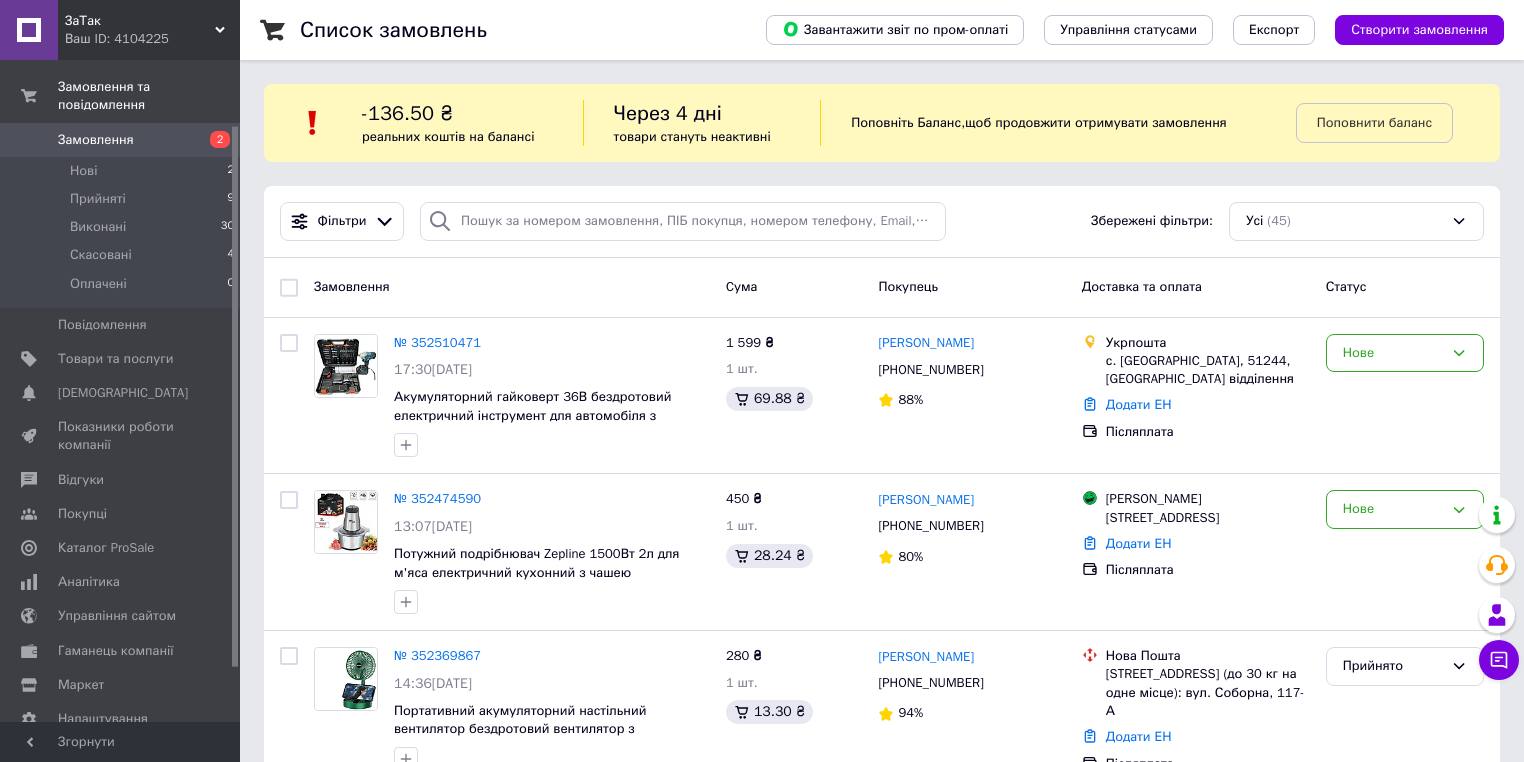 click on "Аналітика" at bounding box center (89, 582) 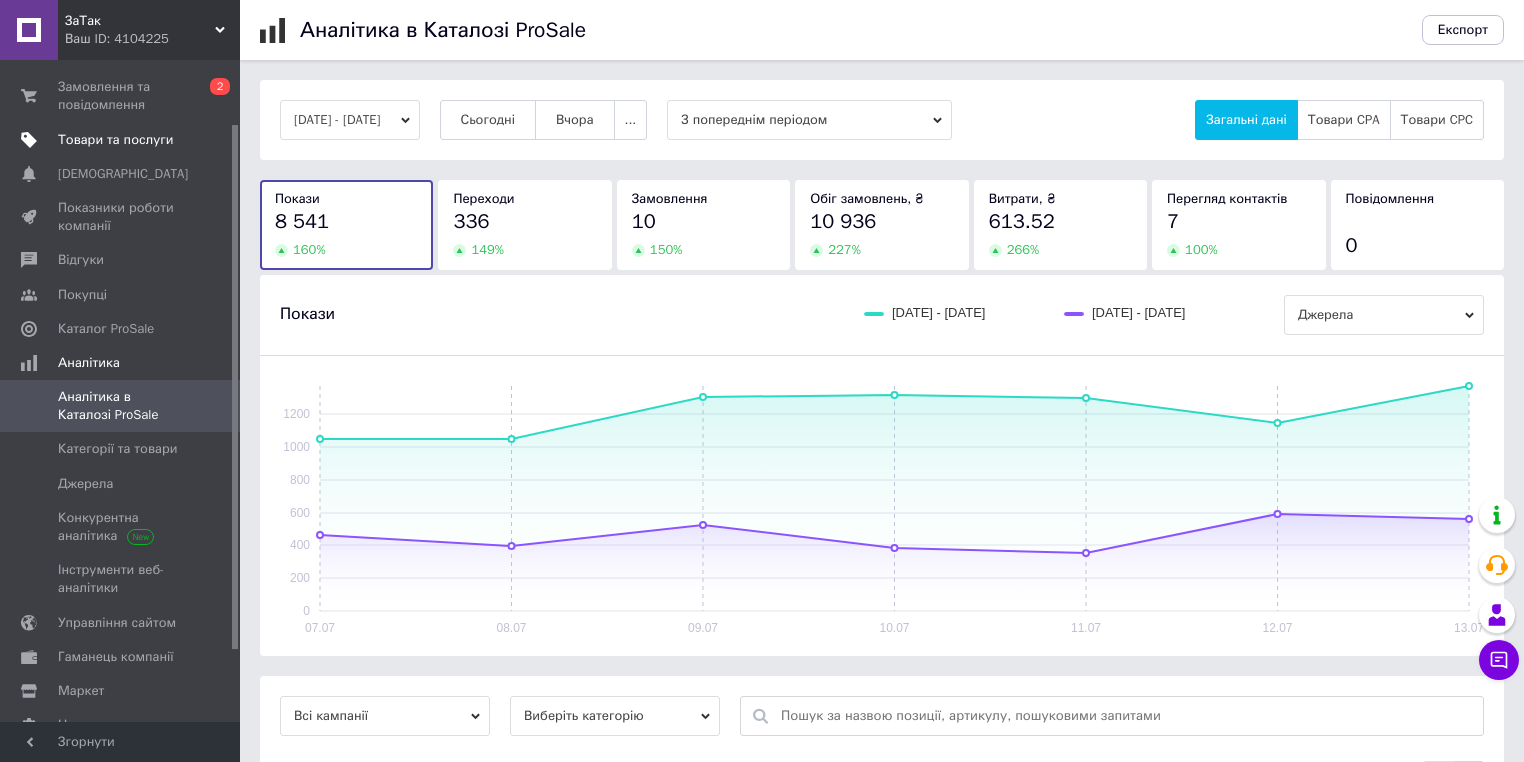 click on "Товари та послуги" at bounding box center (115, 140) 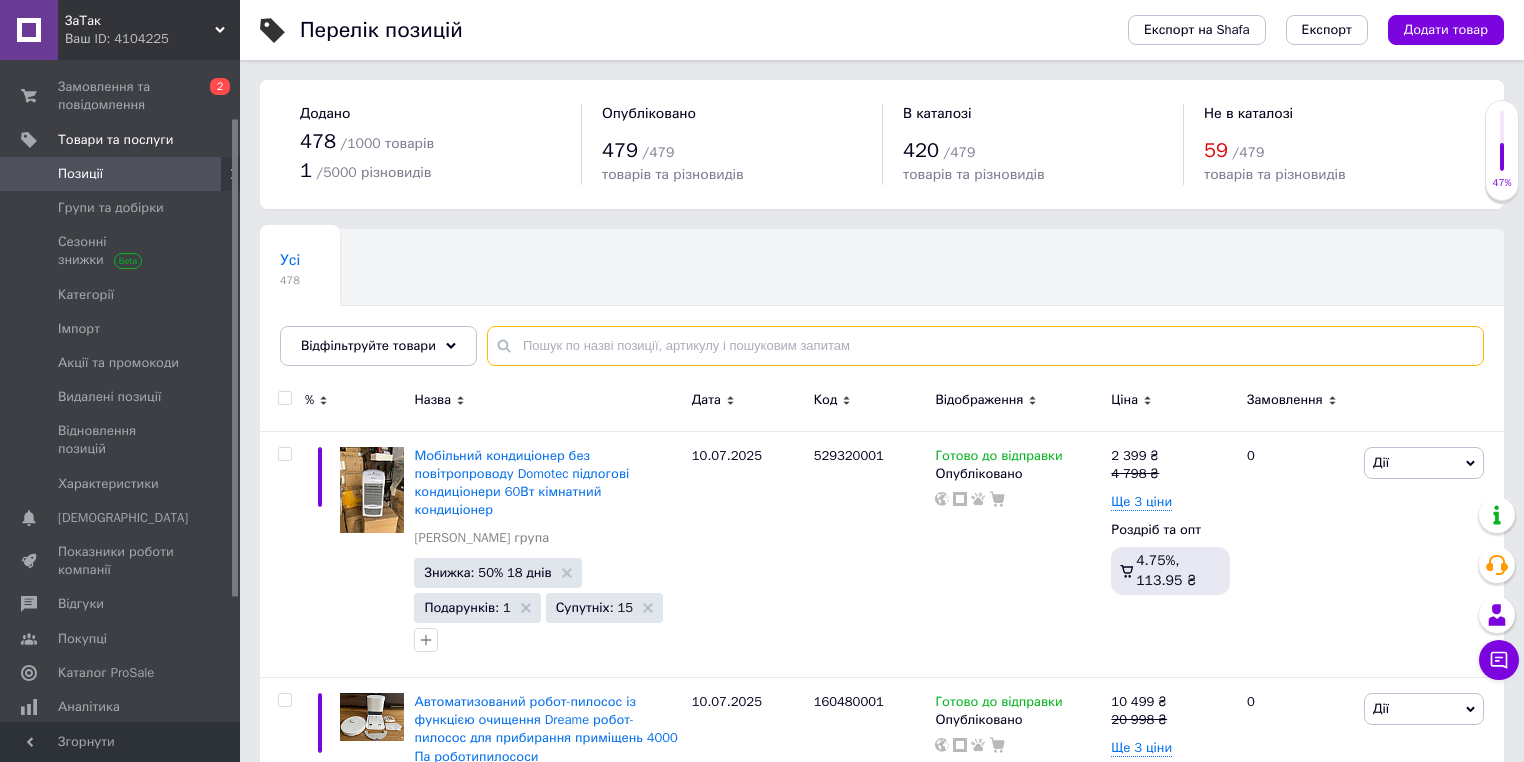 click at bounding box center (985, 346) 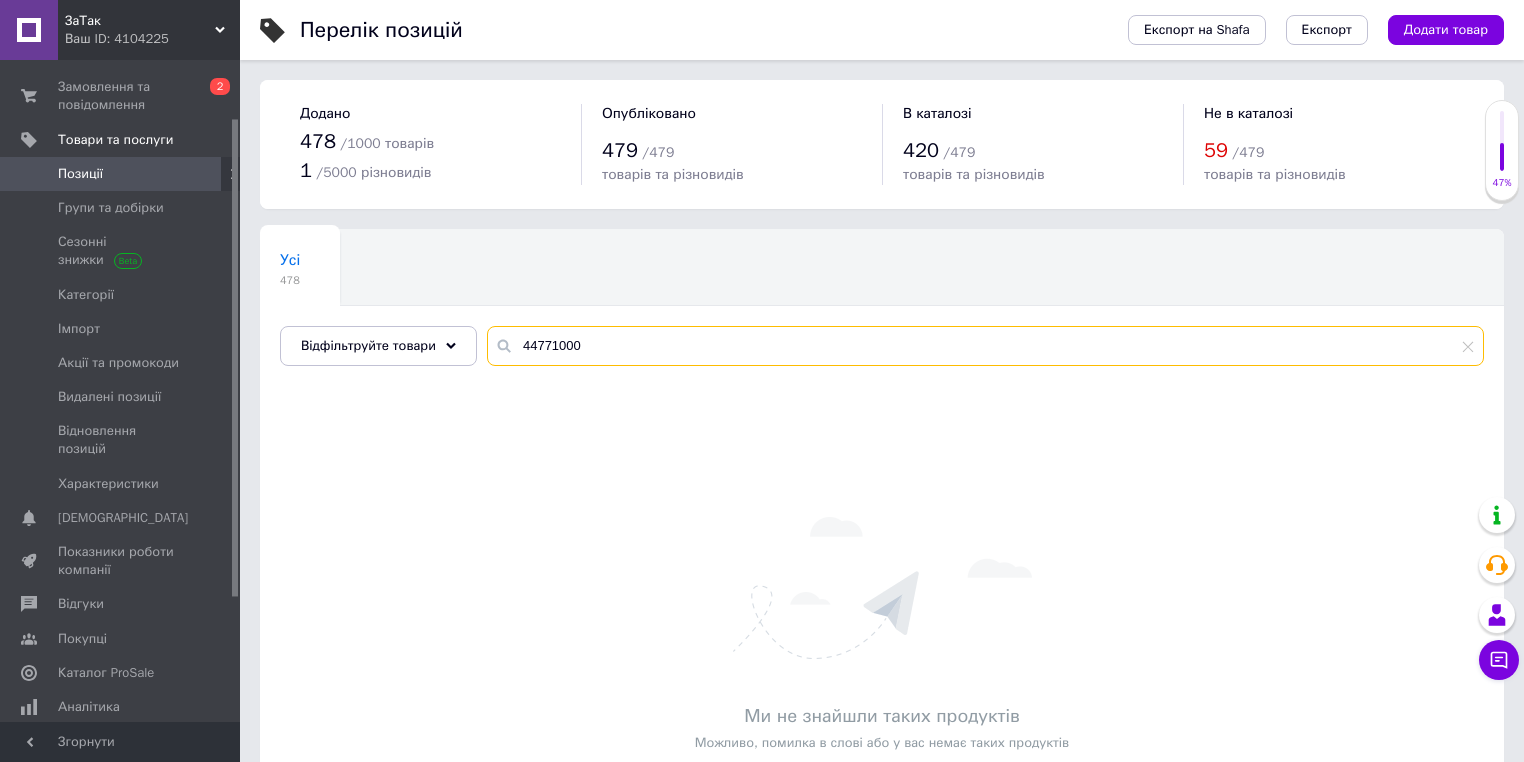 click on "44771000" at bounding box center (985, 346) 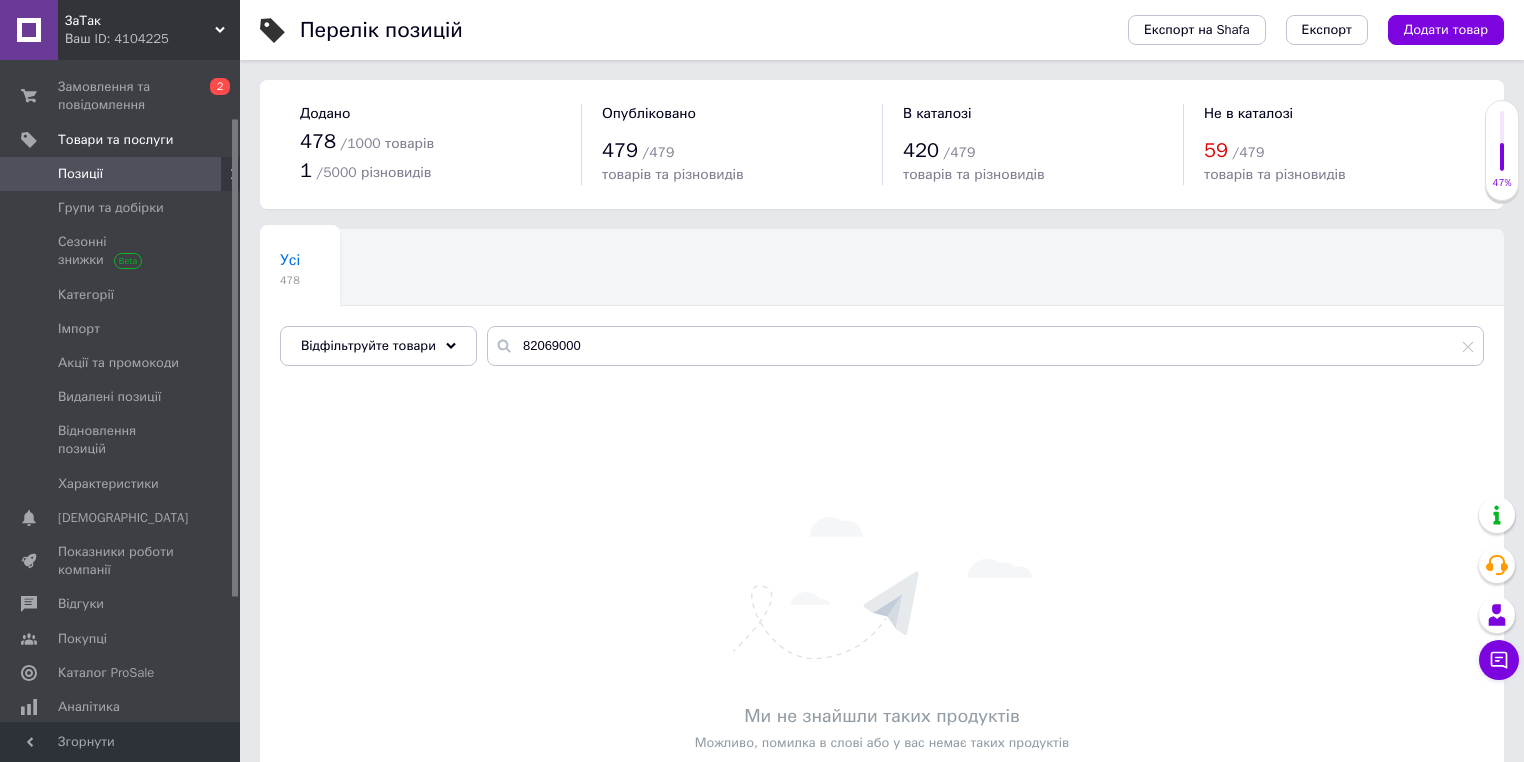 drag, startPoint x: 620, startPoint y: 371, endPoint x: 520, endPoint y: 346, distance: 103.077644 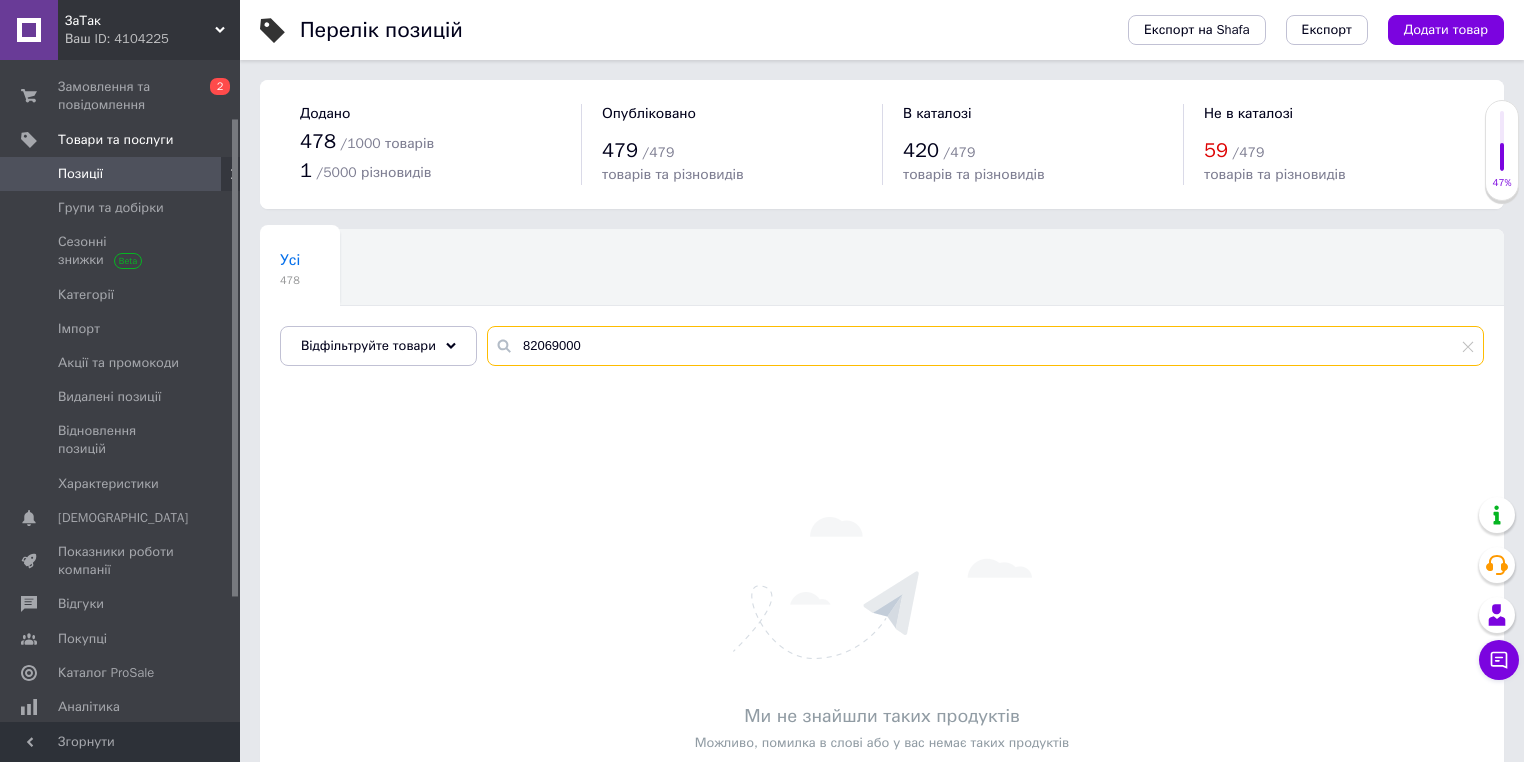 drag, startPoint x: 576, startPoint y: 354, endPoint x: 470, endPoint y: 340, distance: 106.92053 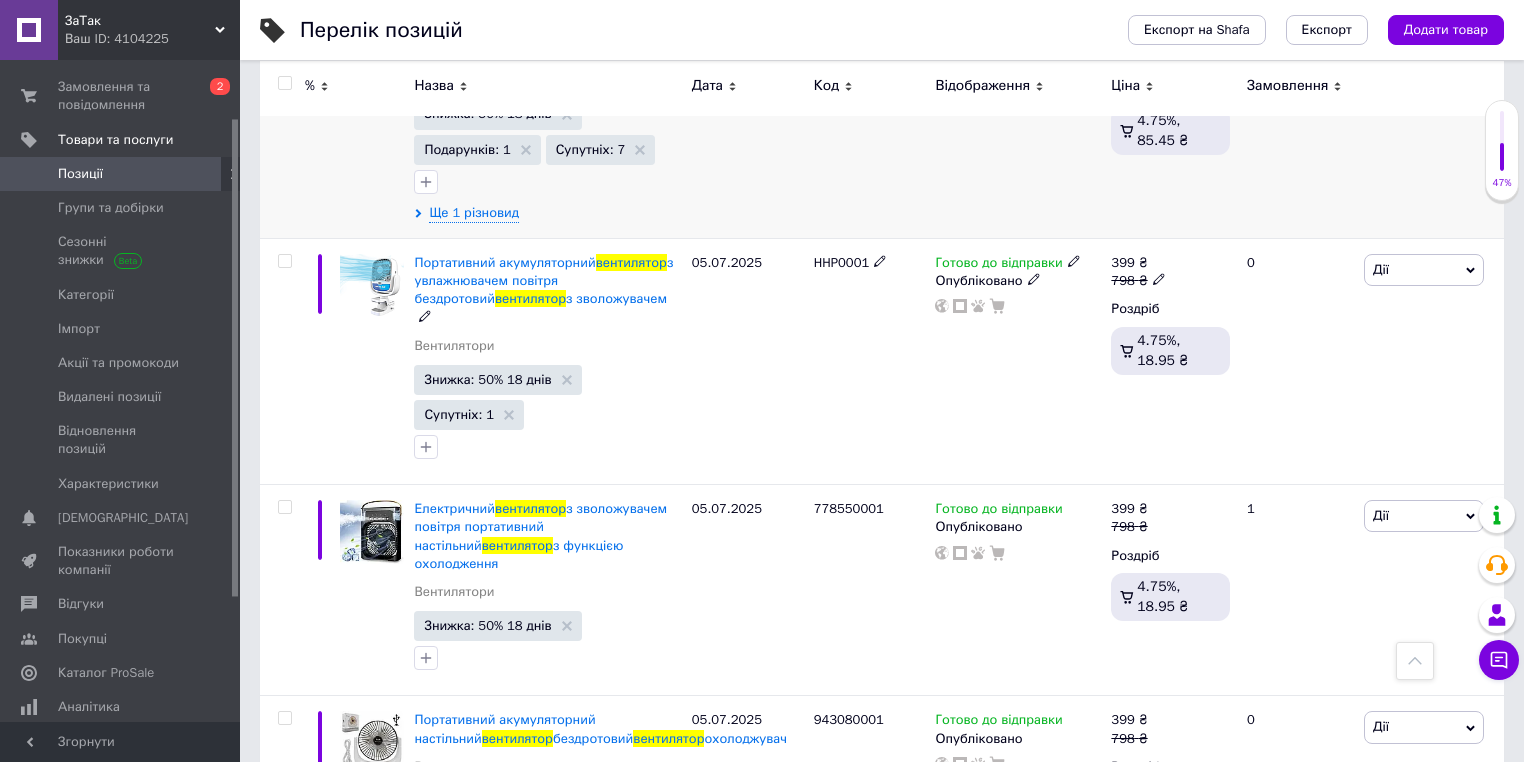 scroll, scrollTop: 560, scrollLeft: 0, axis: vertical 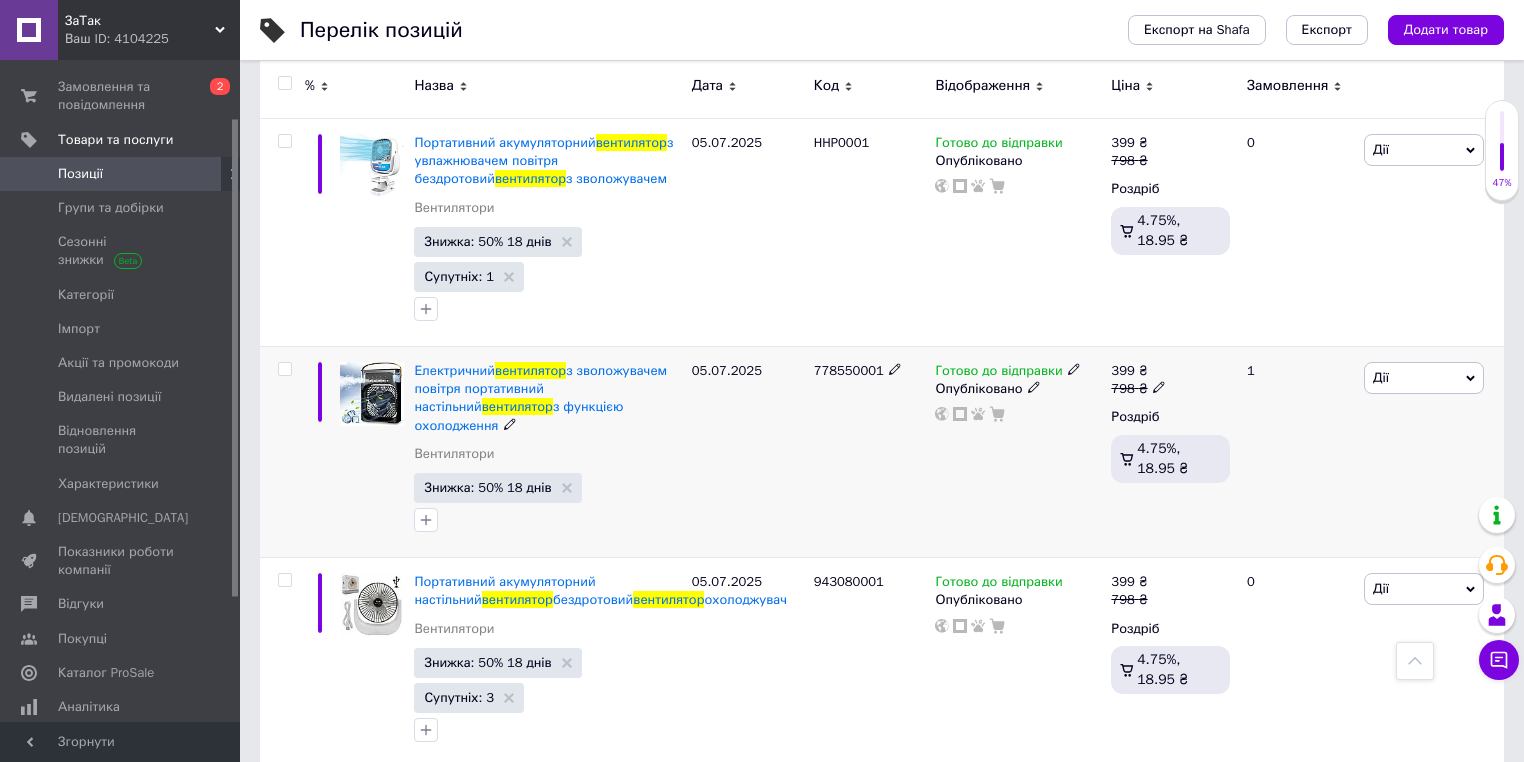 click 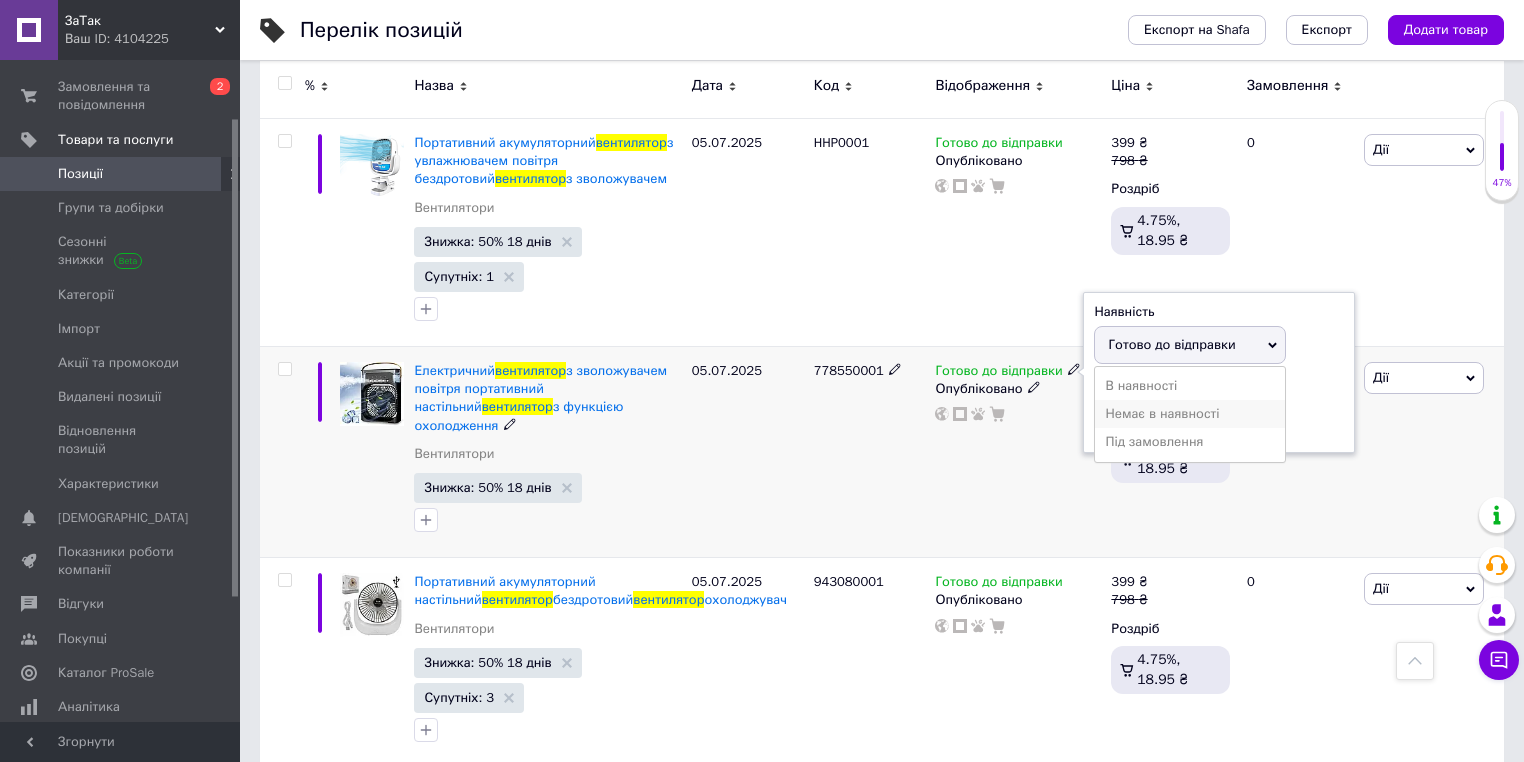 click on "Немає в наявності" at bounding box center (1190, 414) 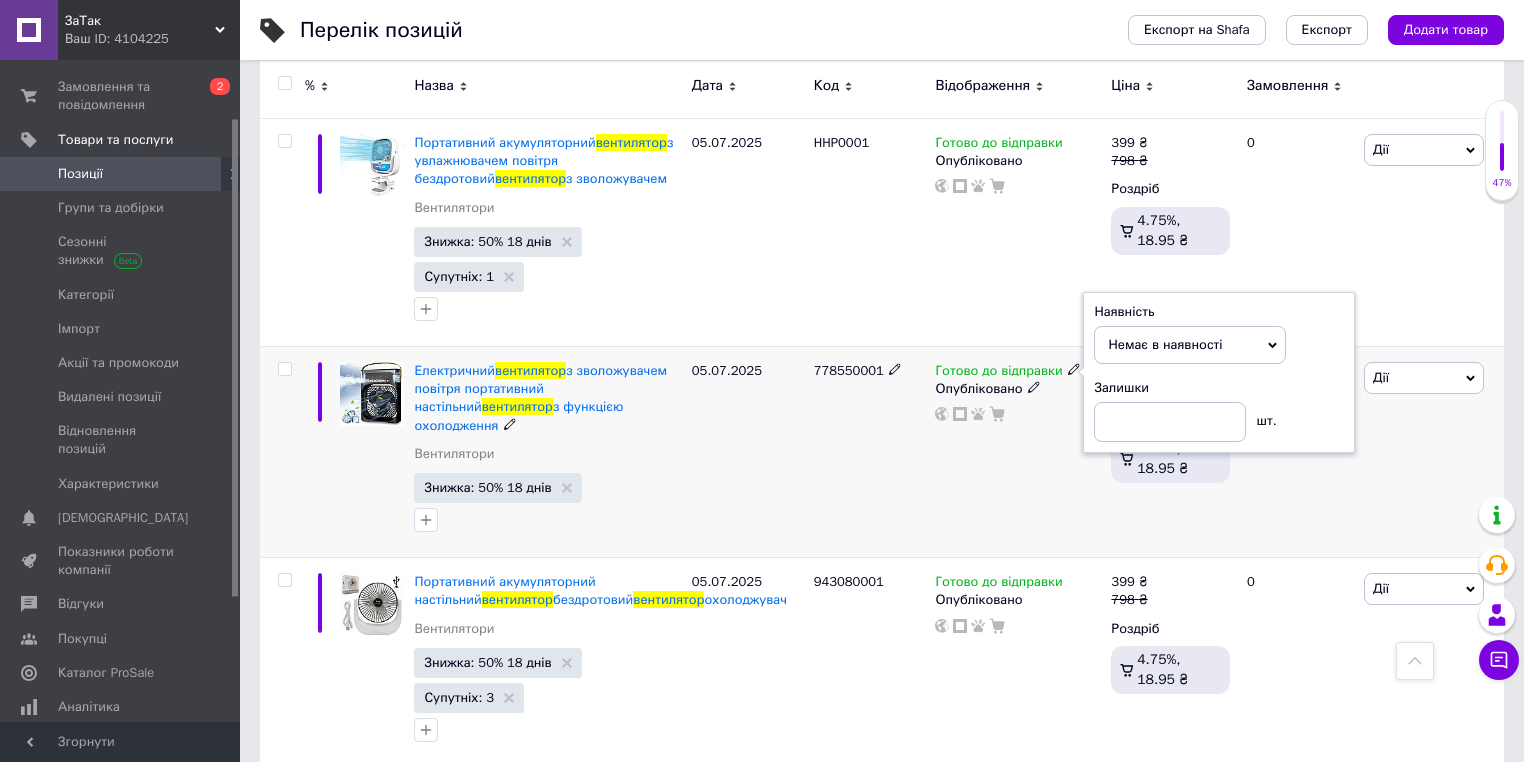 click on "Готово до відправки Наявність Немає в наявності В наявності Під замовлення Готово до відправки Залишки шт. Опубліковано" at bounding box center [1018, 452] 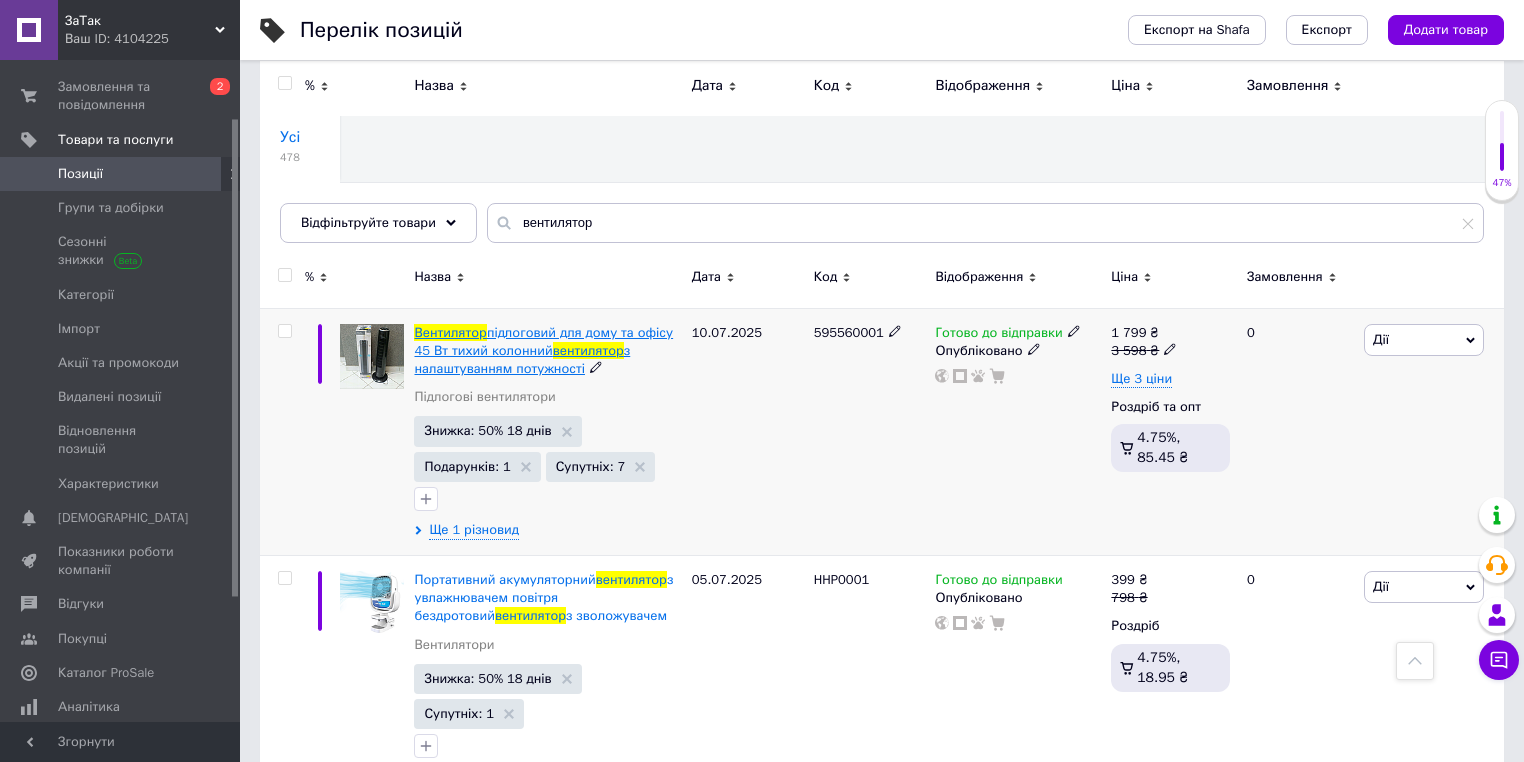 scroll, scrollTop: 0, scrollLeft: 0, axis: both 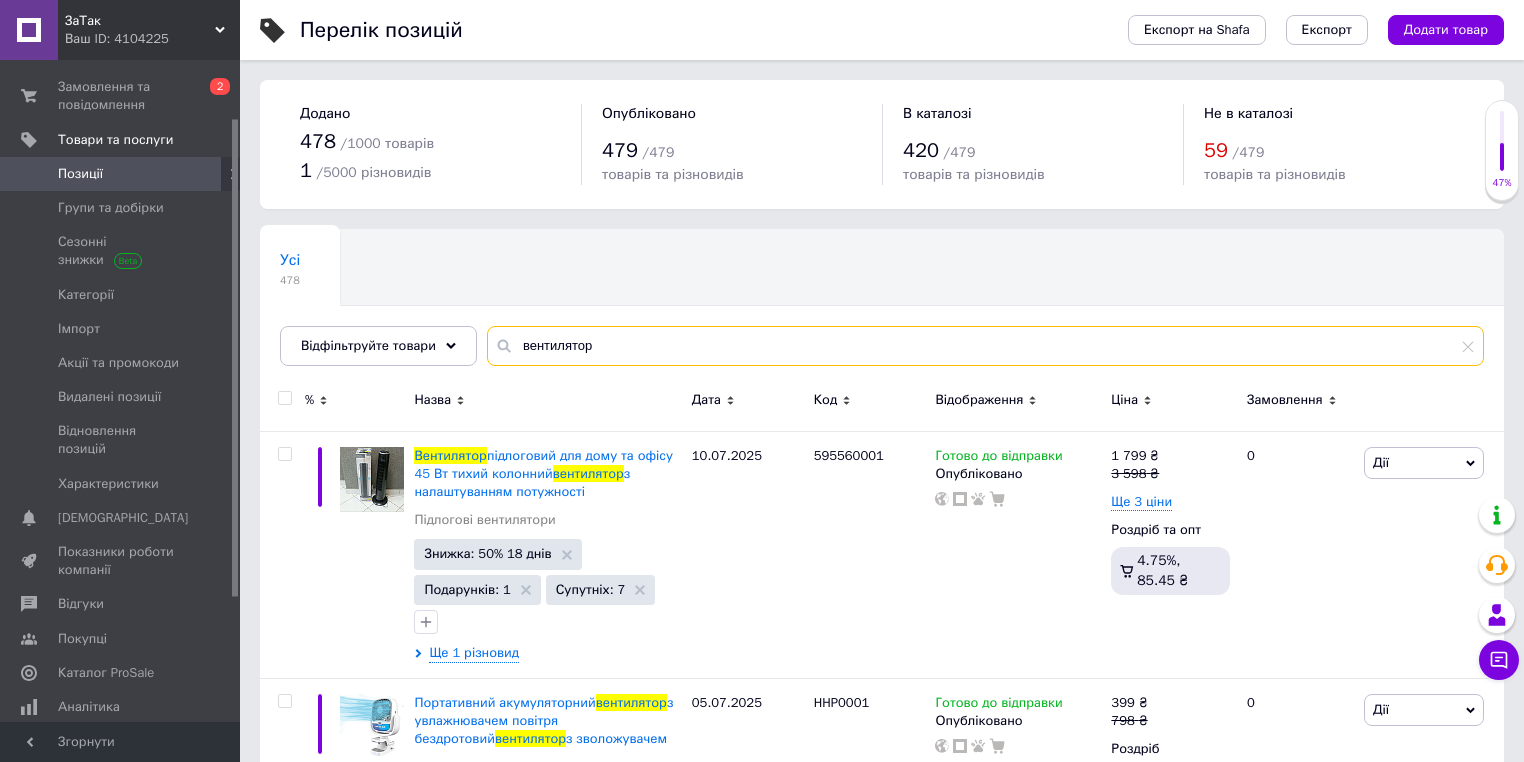 drag, startPoint x: 602, startPoint y: 350, endPoint x: 501, endPoint y: 344, distance: 101.17806 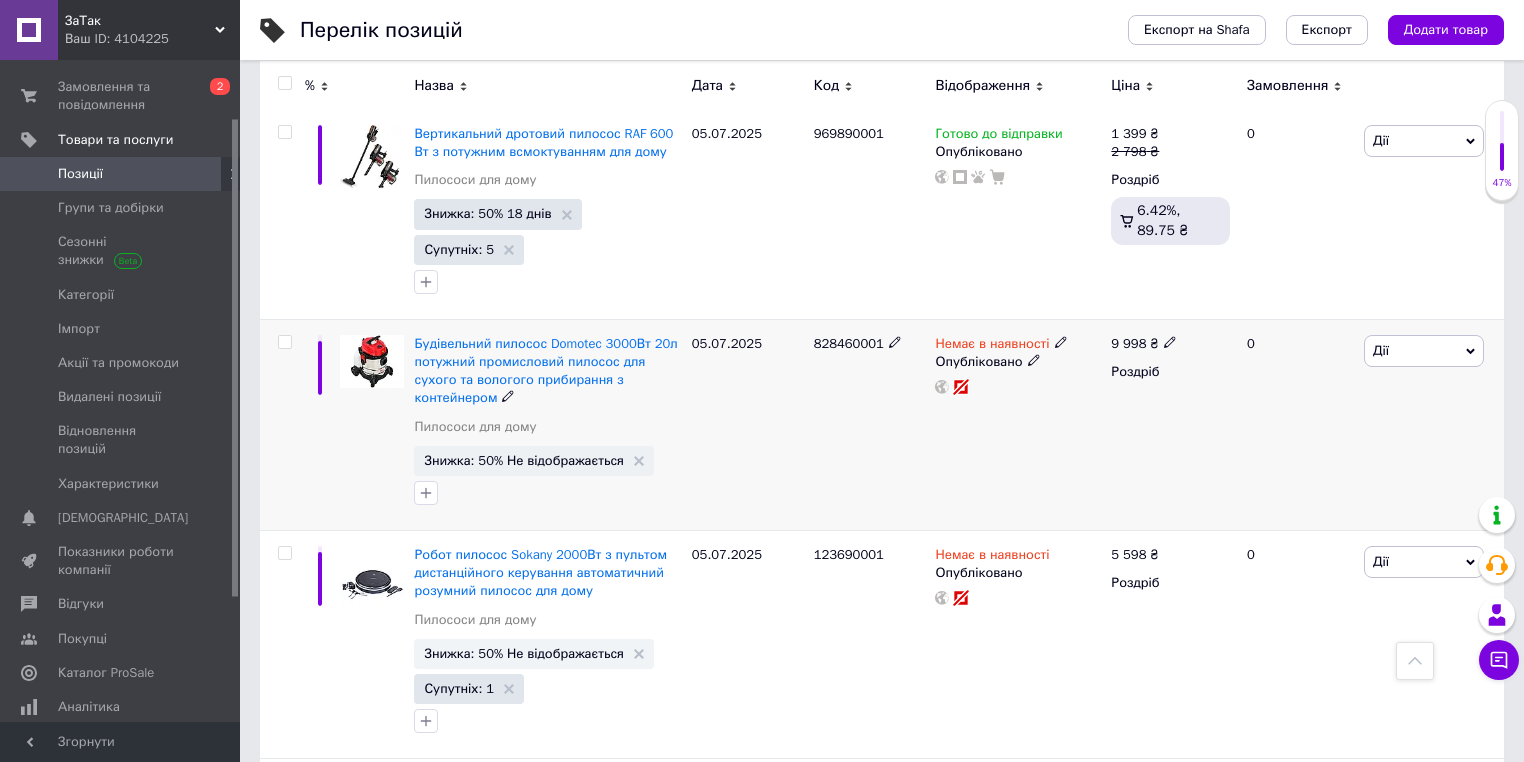 scroll, scrollTop: 3404, scrollLeft: 0, axis: vertical 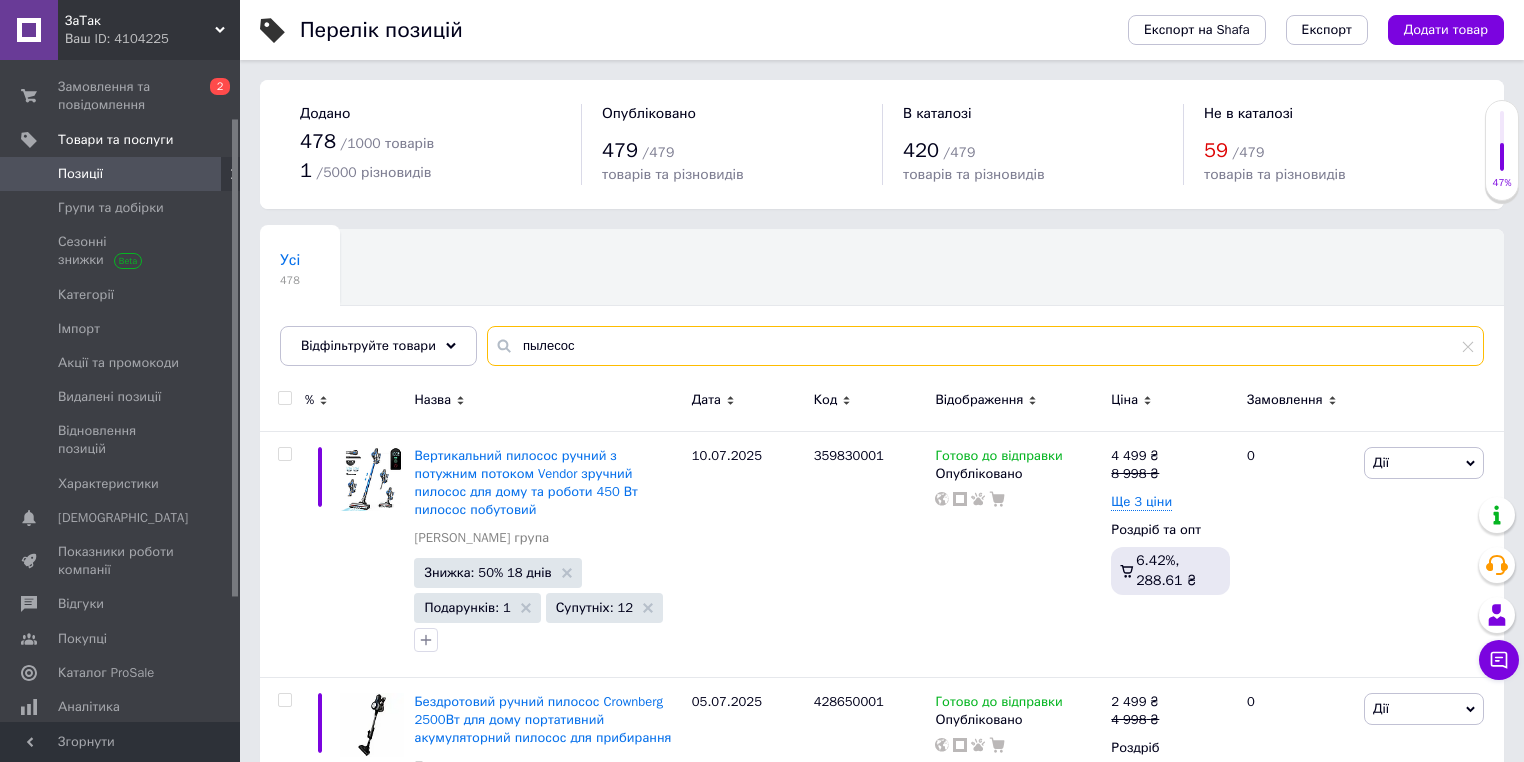 drag, startPoint x: 589, startPoint y: 339, endPoint x: 523, endPoint y: 330, distance: 66.61081 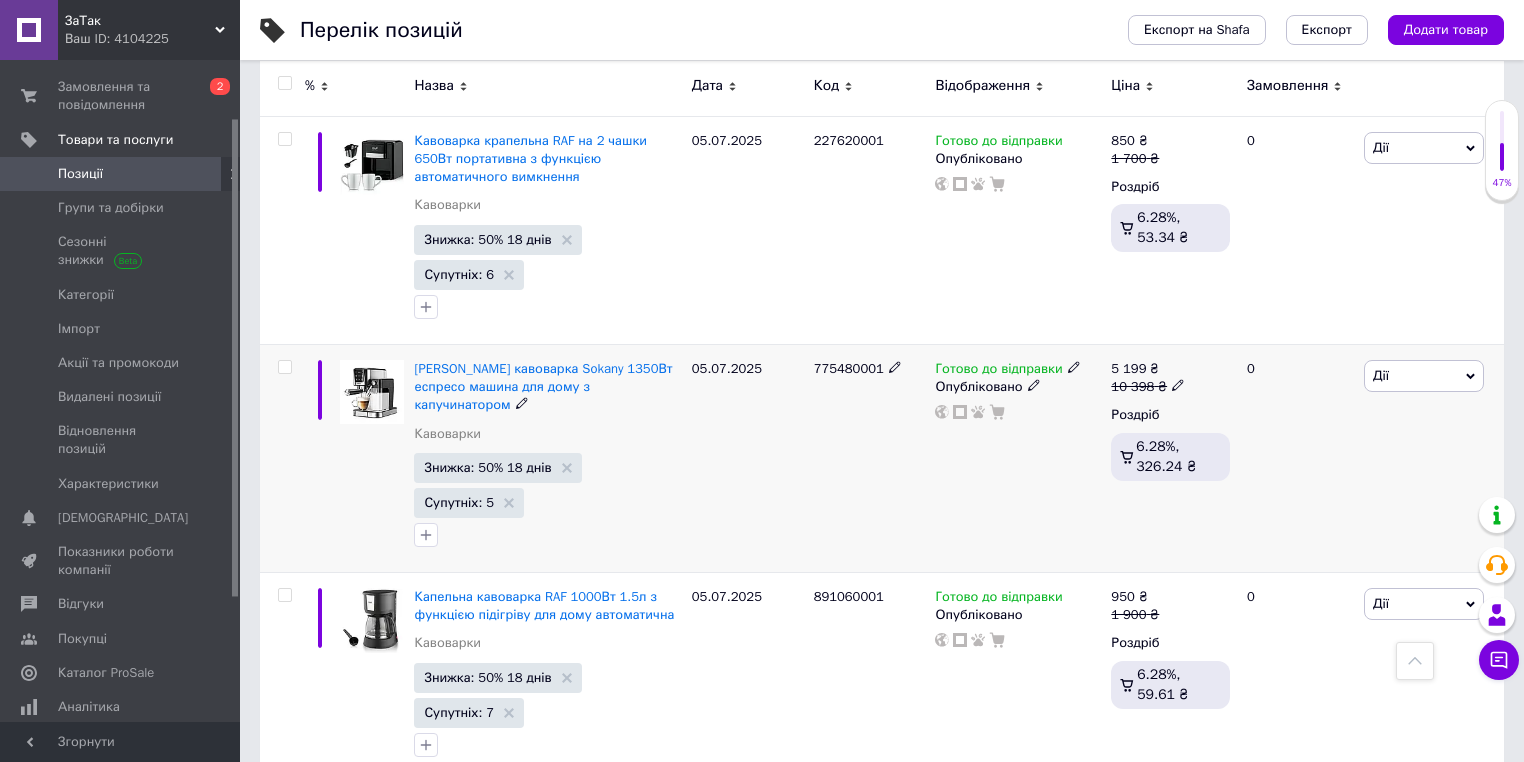 scroll, scrollTop: 5280, scrollLeft: 0, axis: vertical 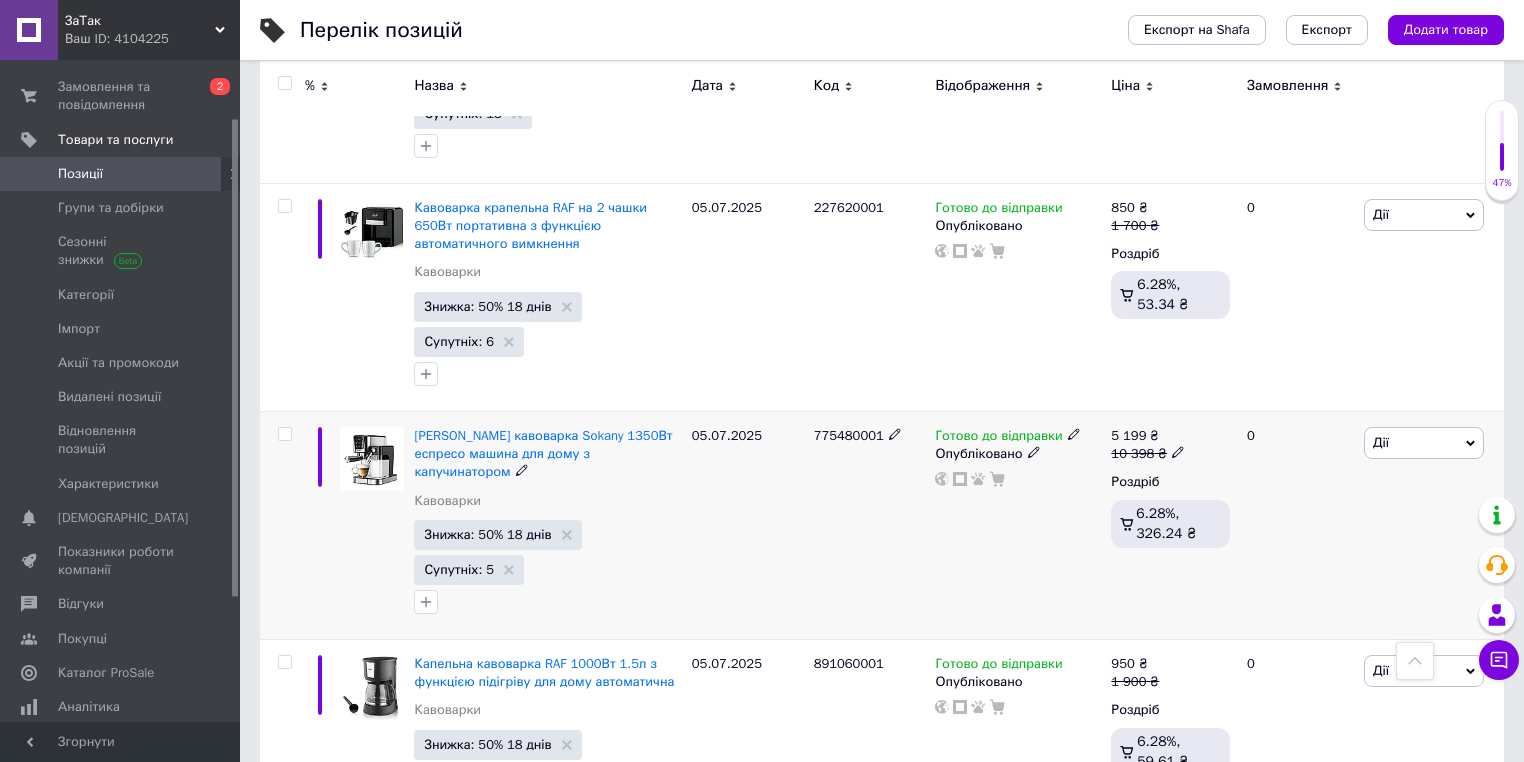 click on "Готово до відправки" at bounding box center (1007, 436) 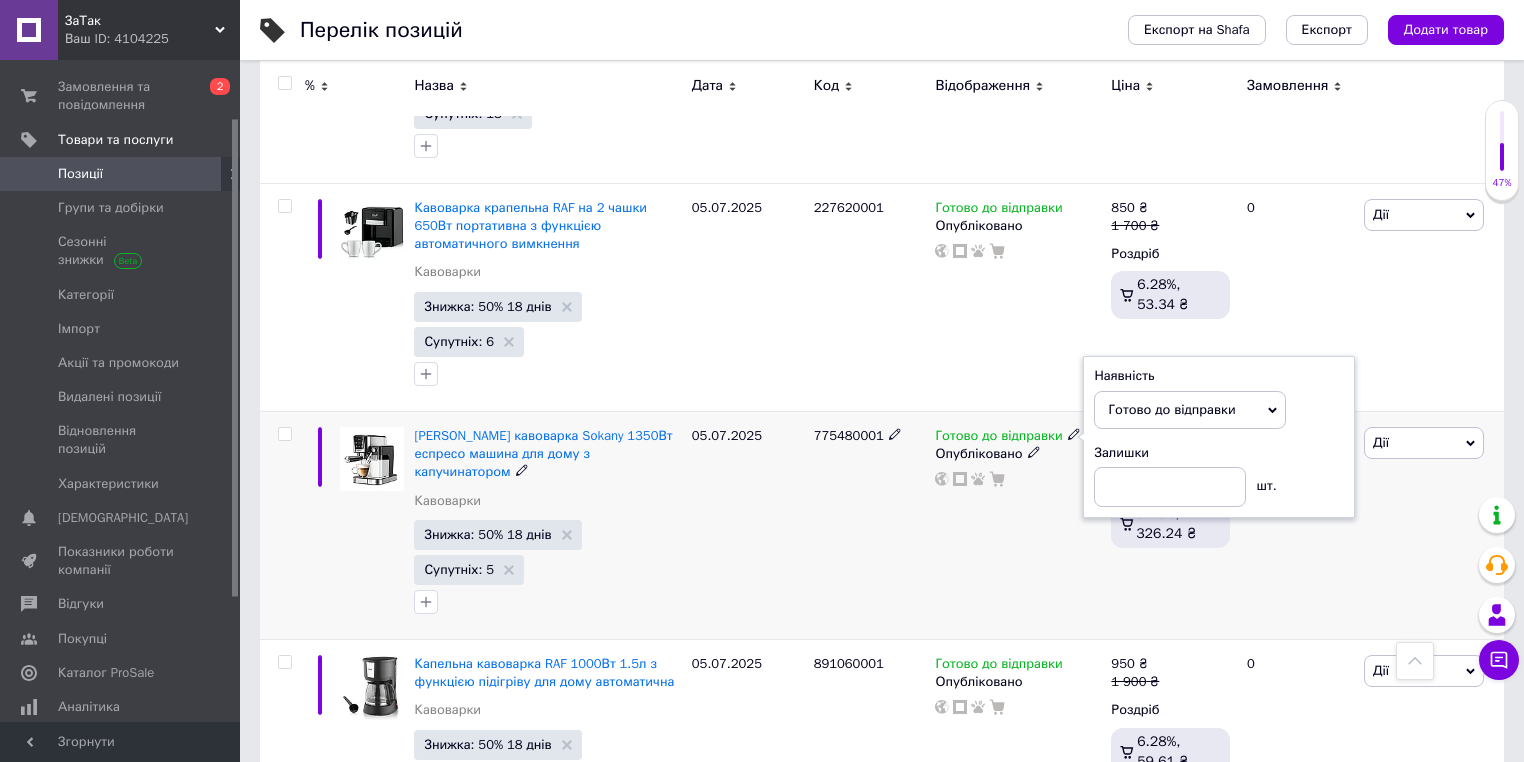click 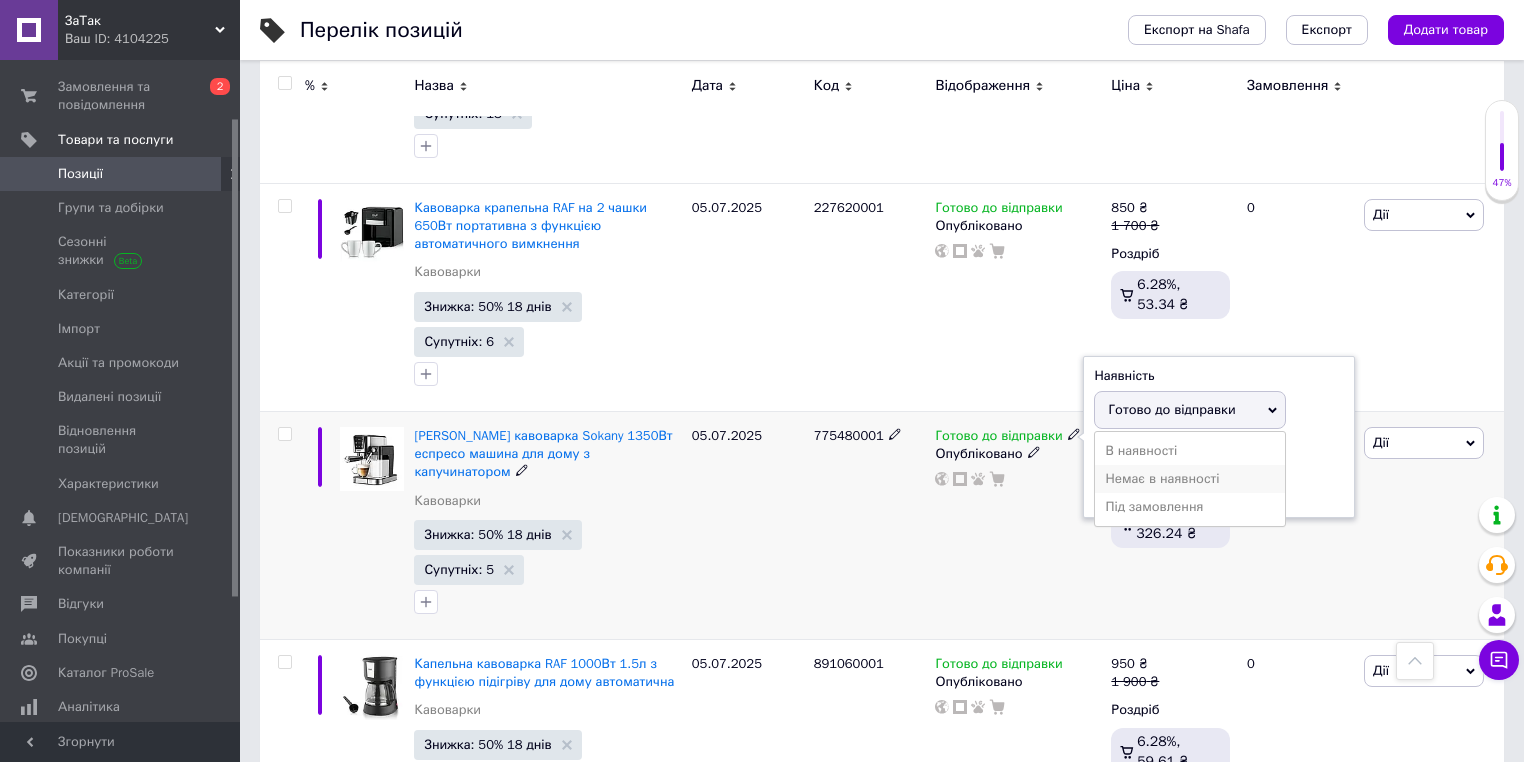 click on "Немає в наявності" at bounding box center (1190, 479) 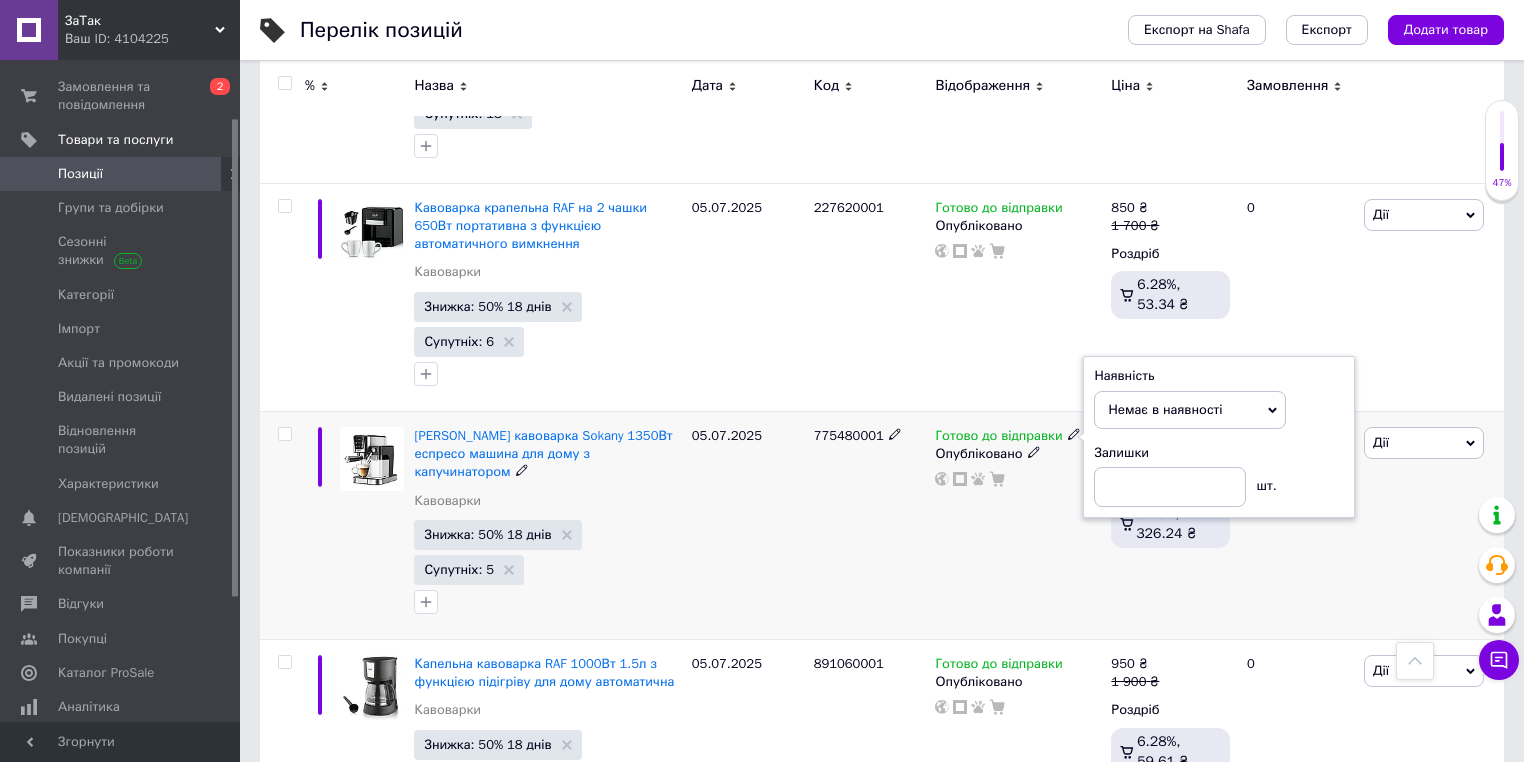 click on "Готово до відправки Наявність Немає в наявності В наявності Під замовлення Готово до відправки Залишки шт. Опубліковано" at bounding box center [1018, 525] 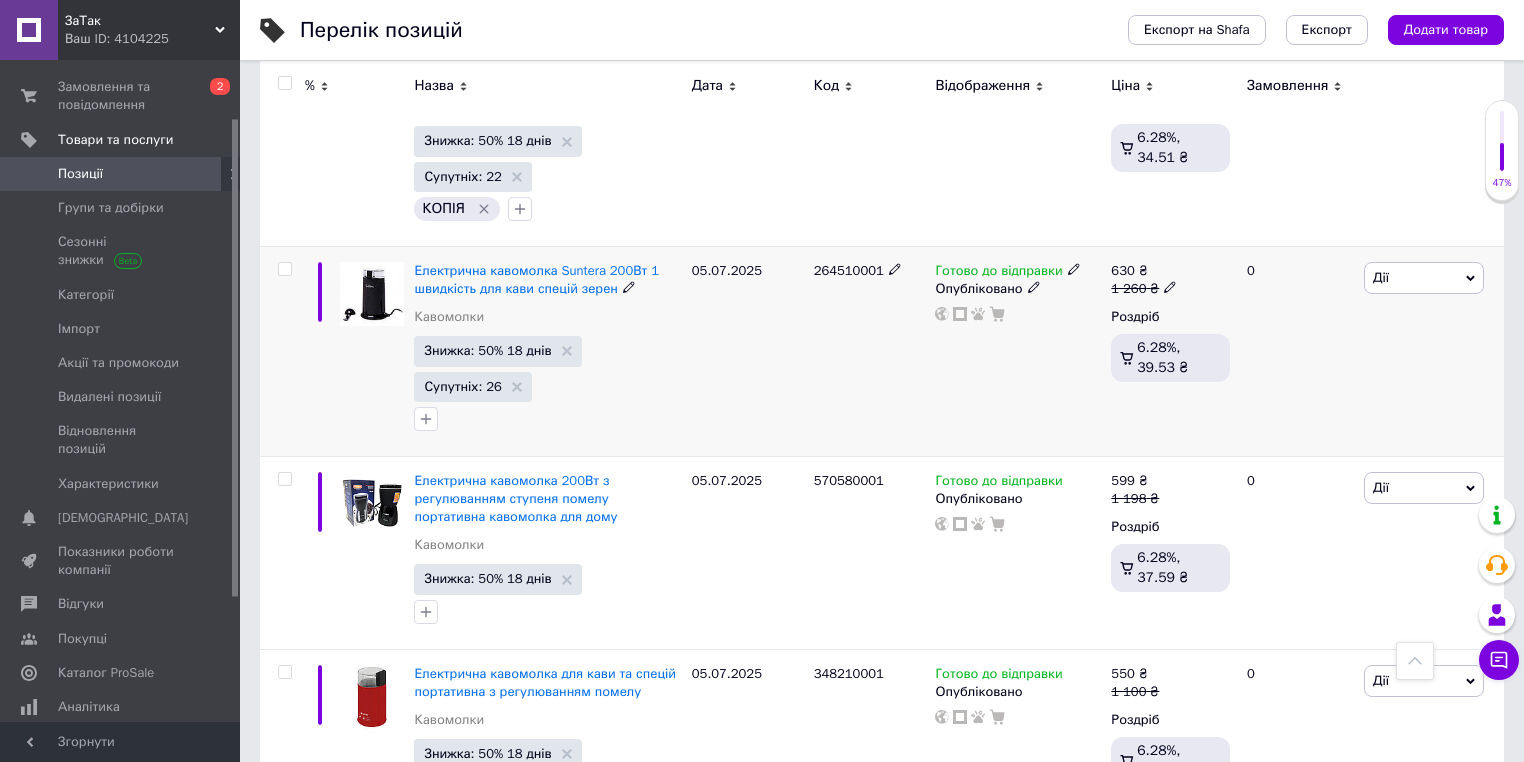 scroll, scrollTop: 3360, scrollLeft: 0, axis: vertical 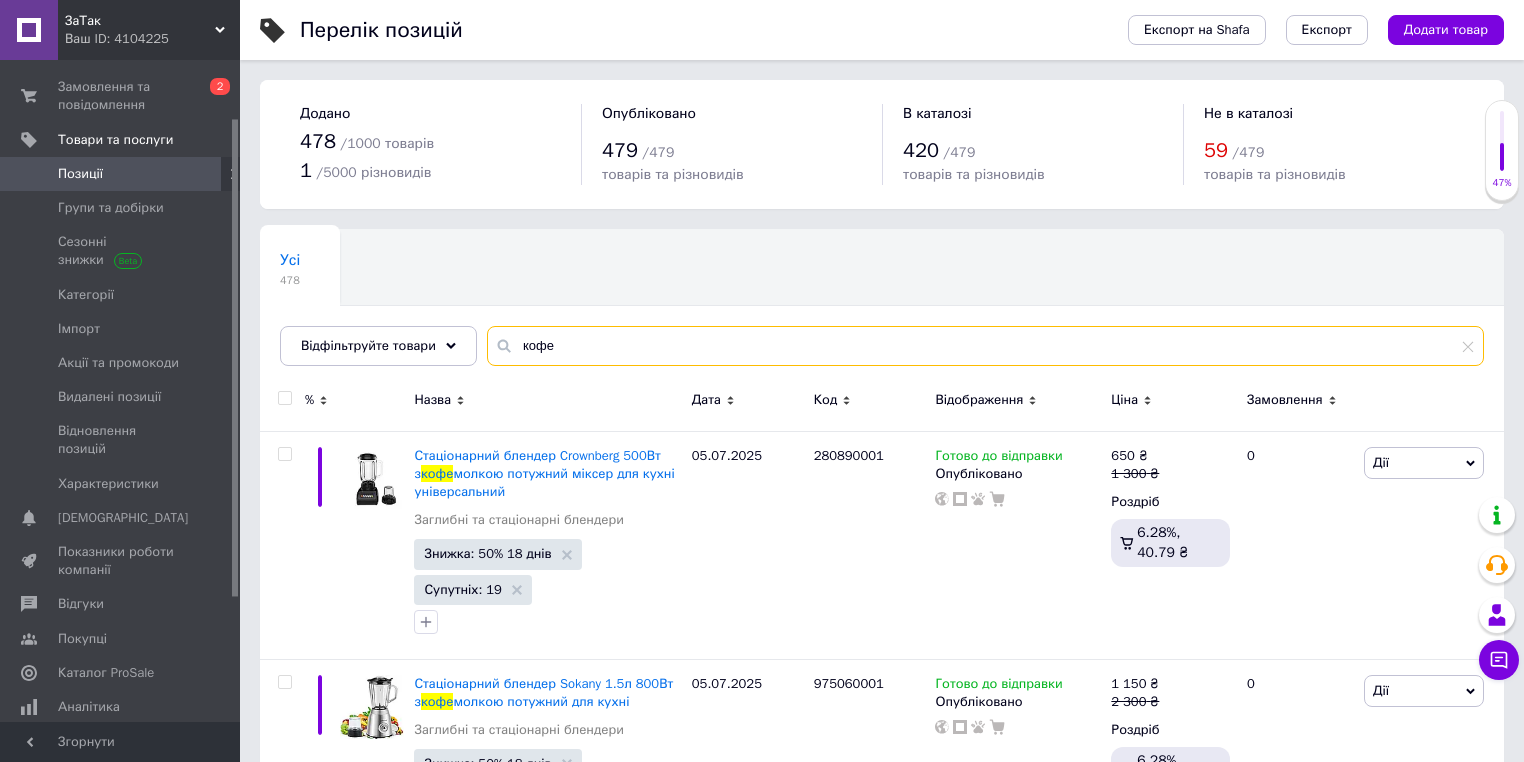 drag, startPoint x: 571, startPoint y: 350, endPoint x: 524, endPoint y: 349, distance: 47.010635 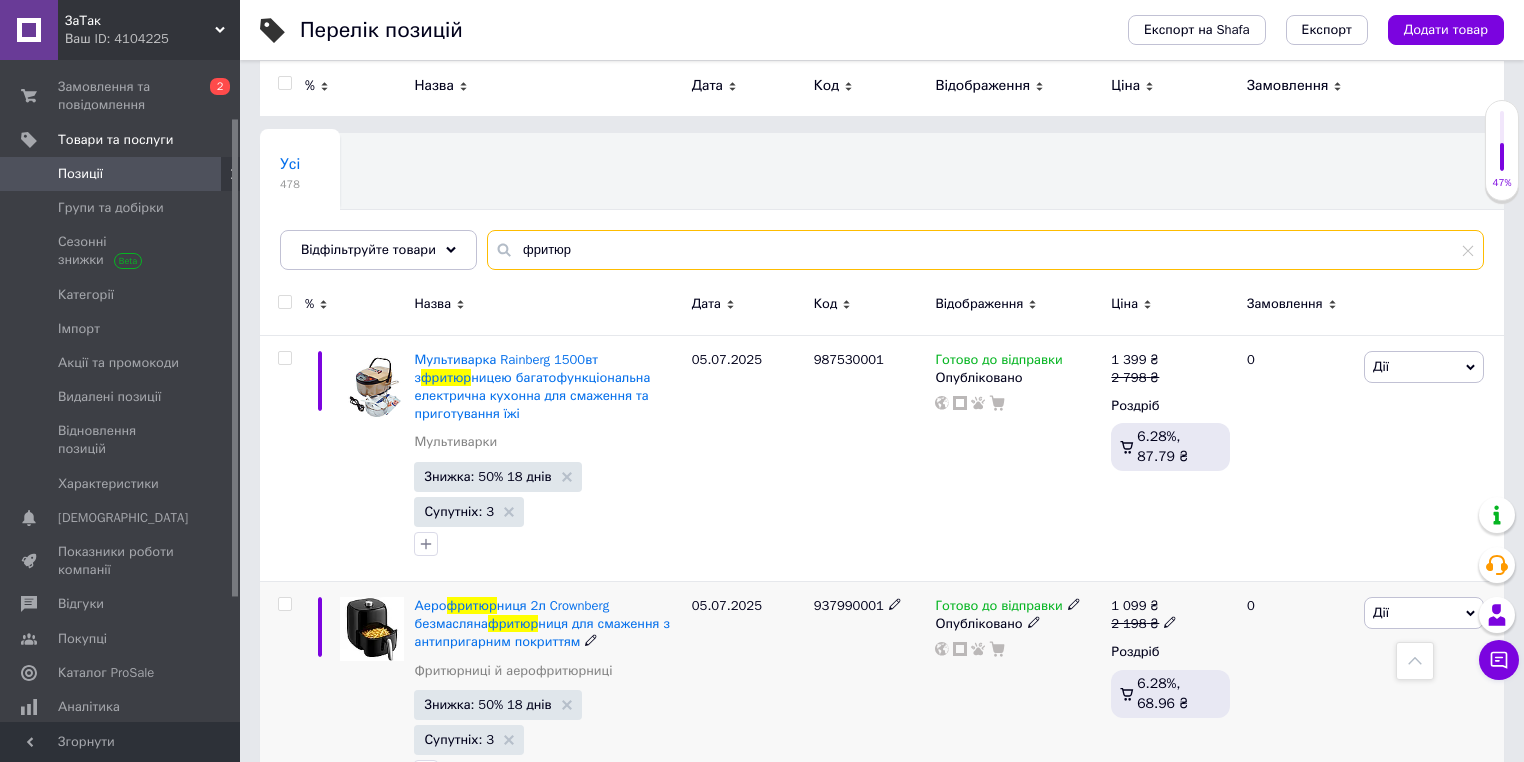 scroll, scrollTop: 0, scrollLeft: 0, axis: both 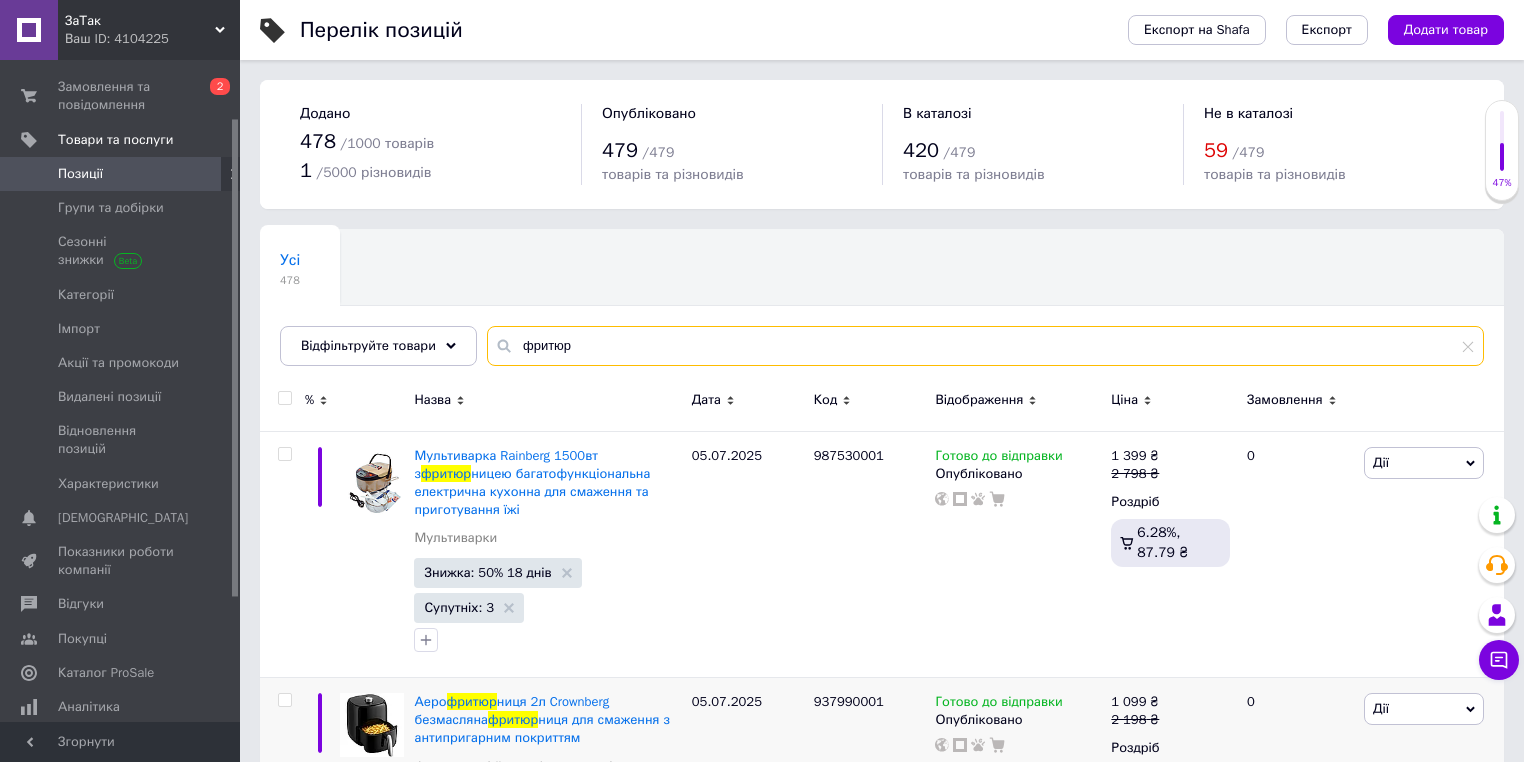 type on "фритюр" 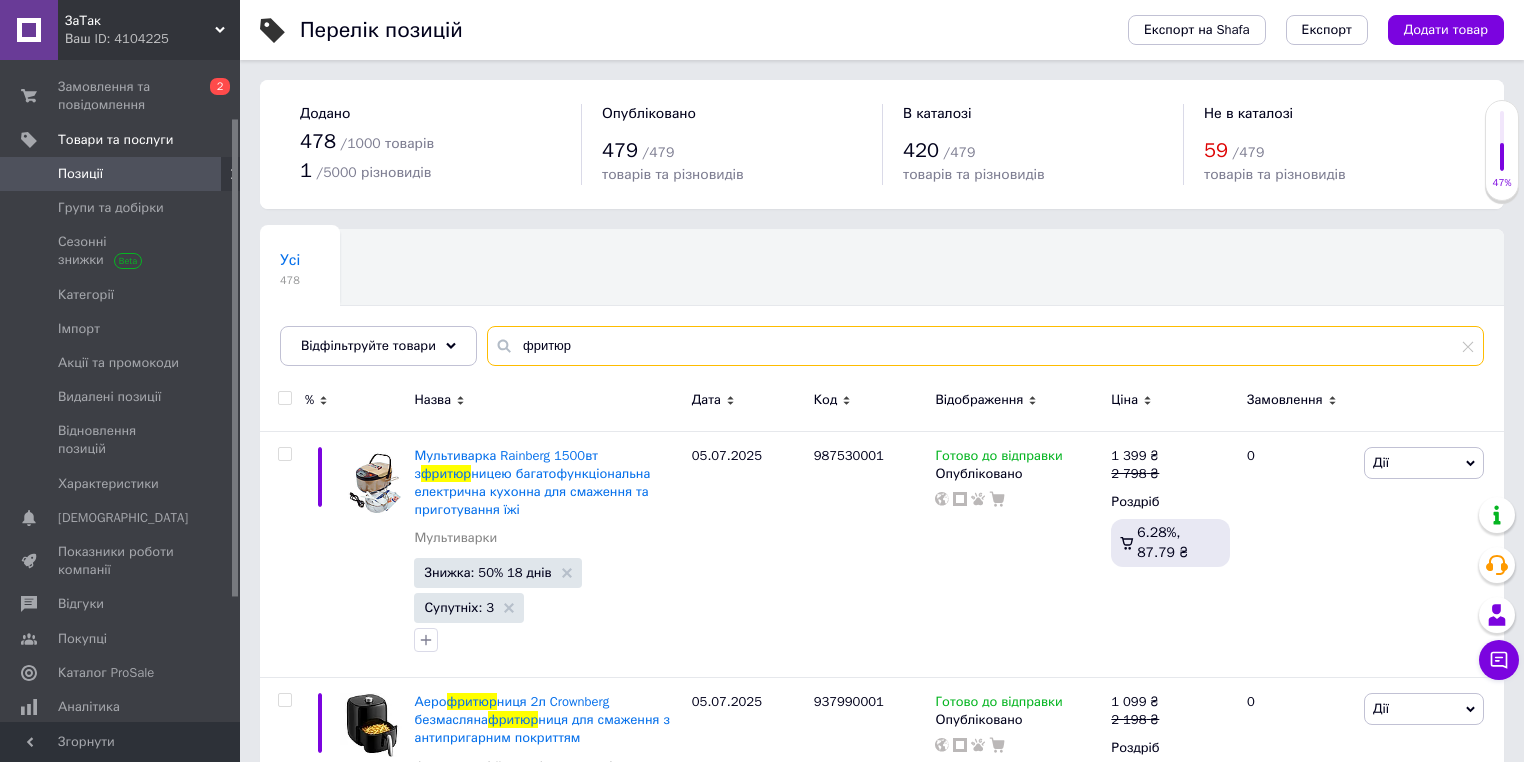 drag, startPoint x: 518, startPoint y: 344, endPoint x: 505, endPoint y: 343, distance: 13.038404 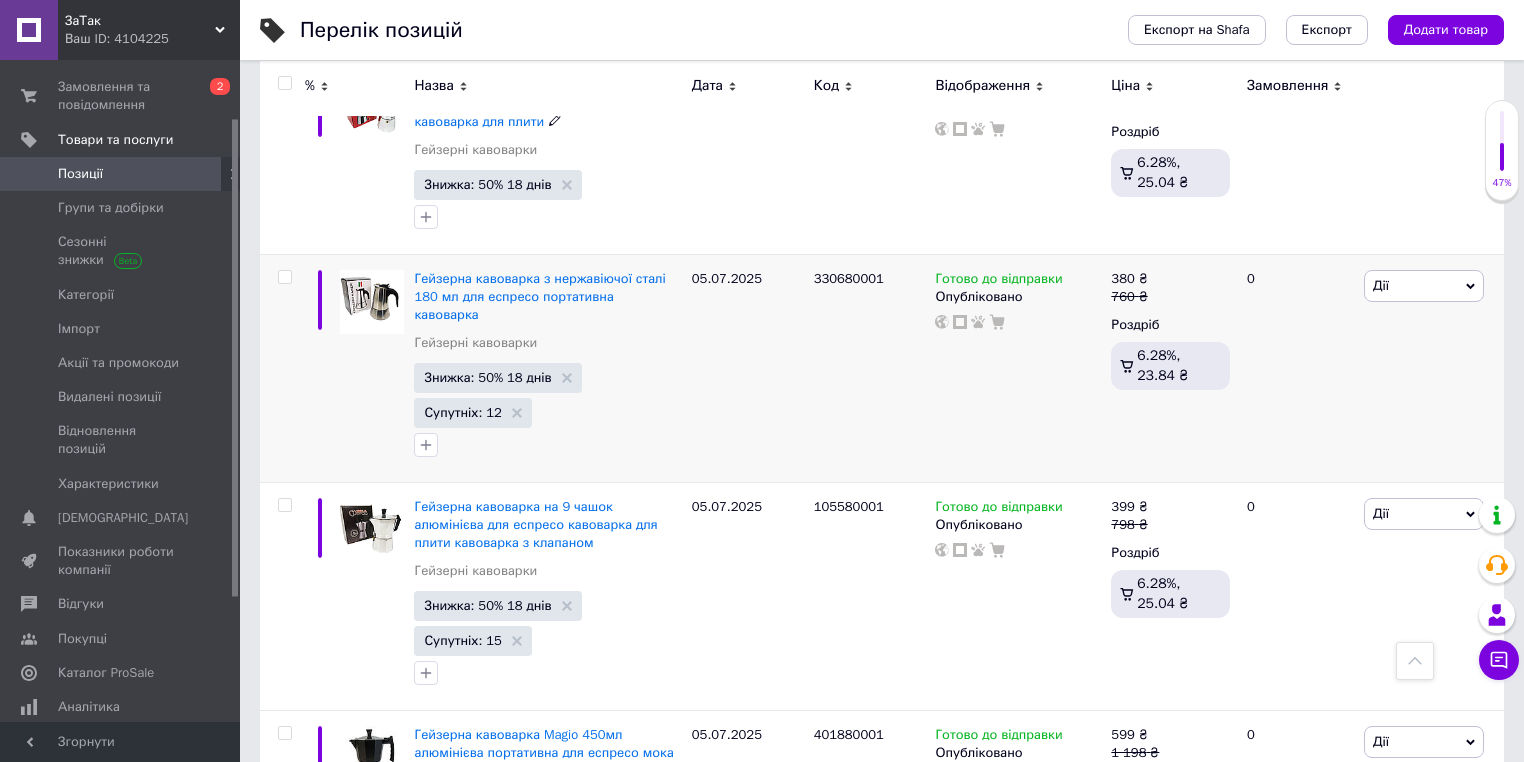 scroll, scrollTop: 1040, scrollLeft: 0, axis: vertical 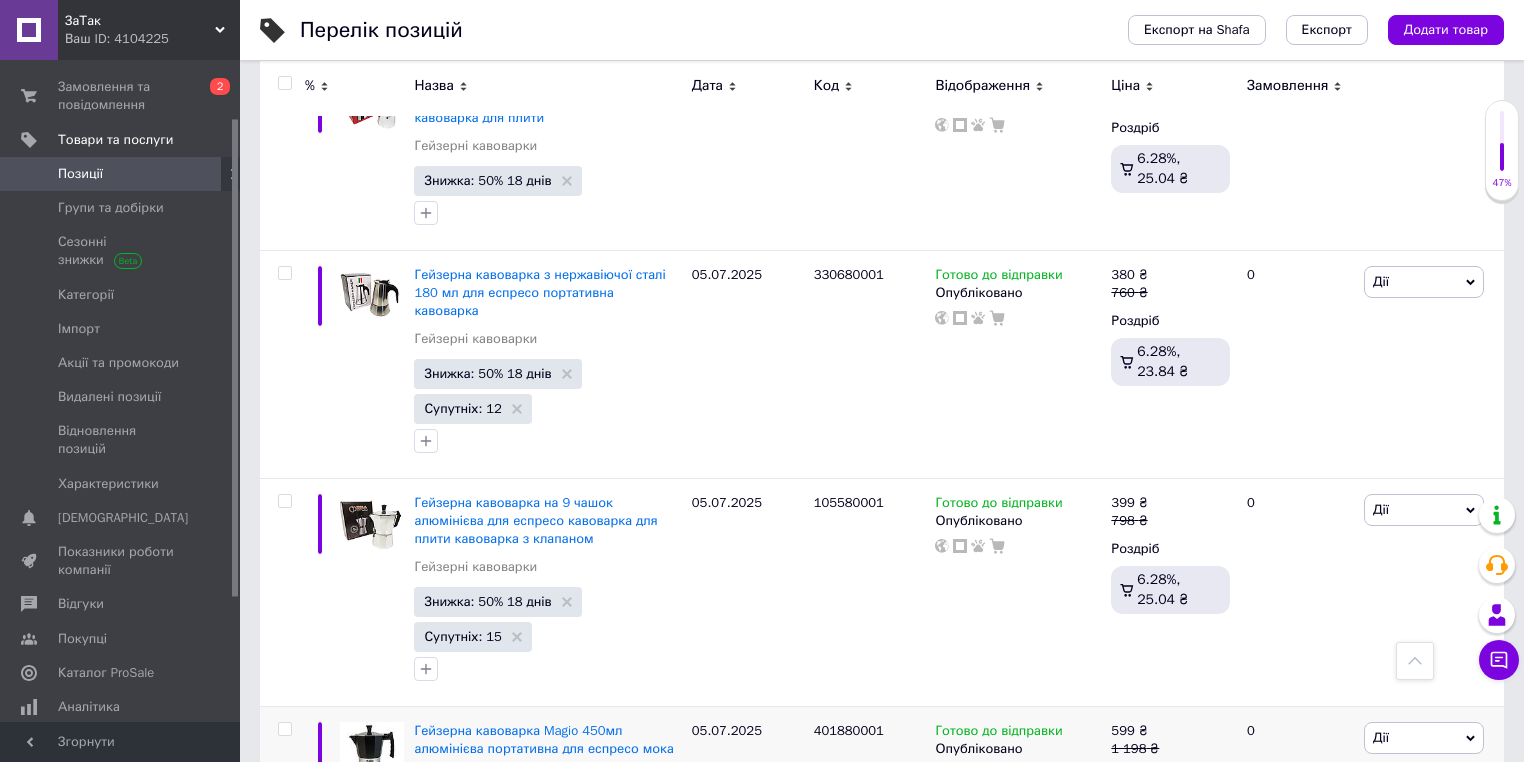 type on "кофе" 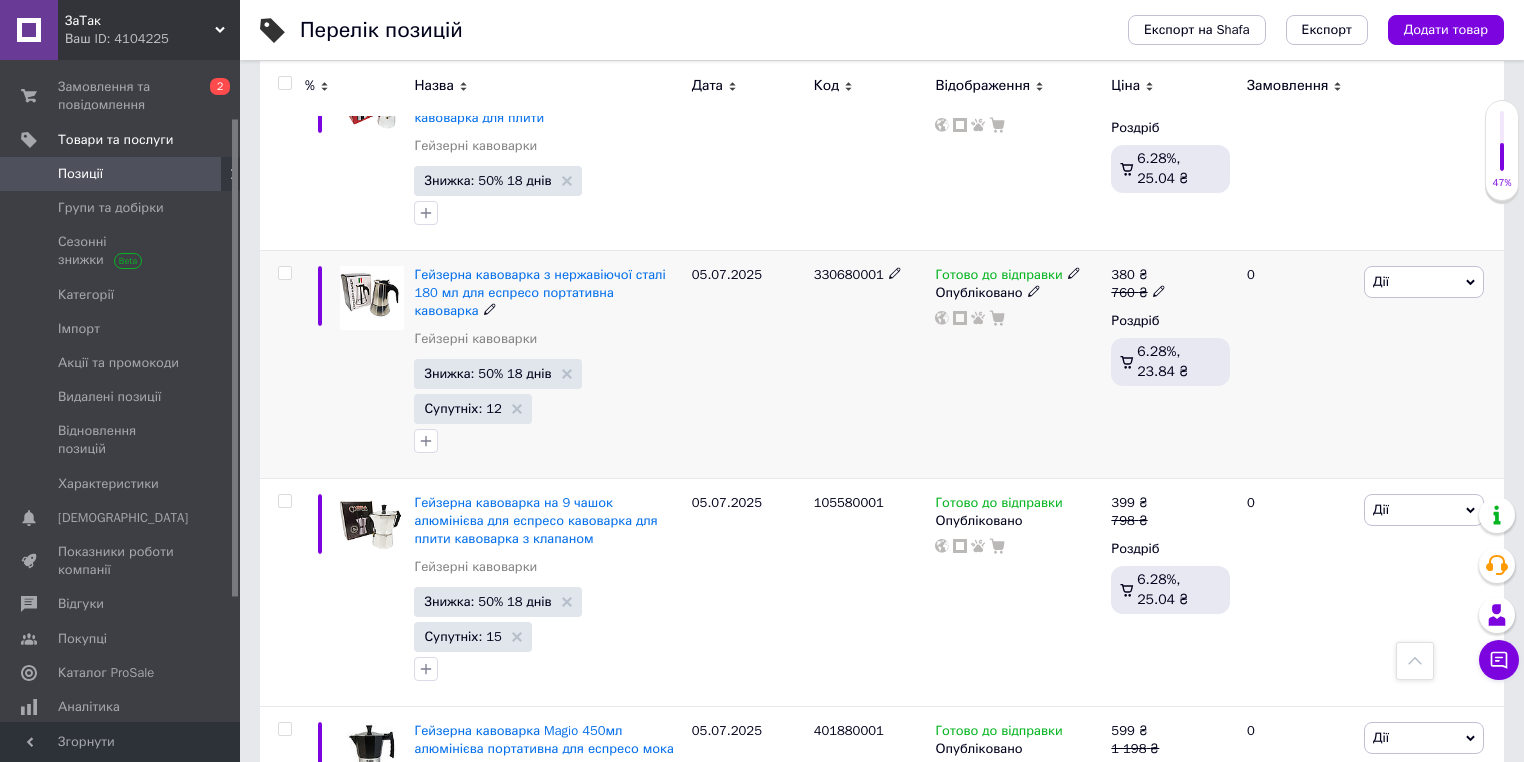 click 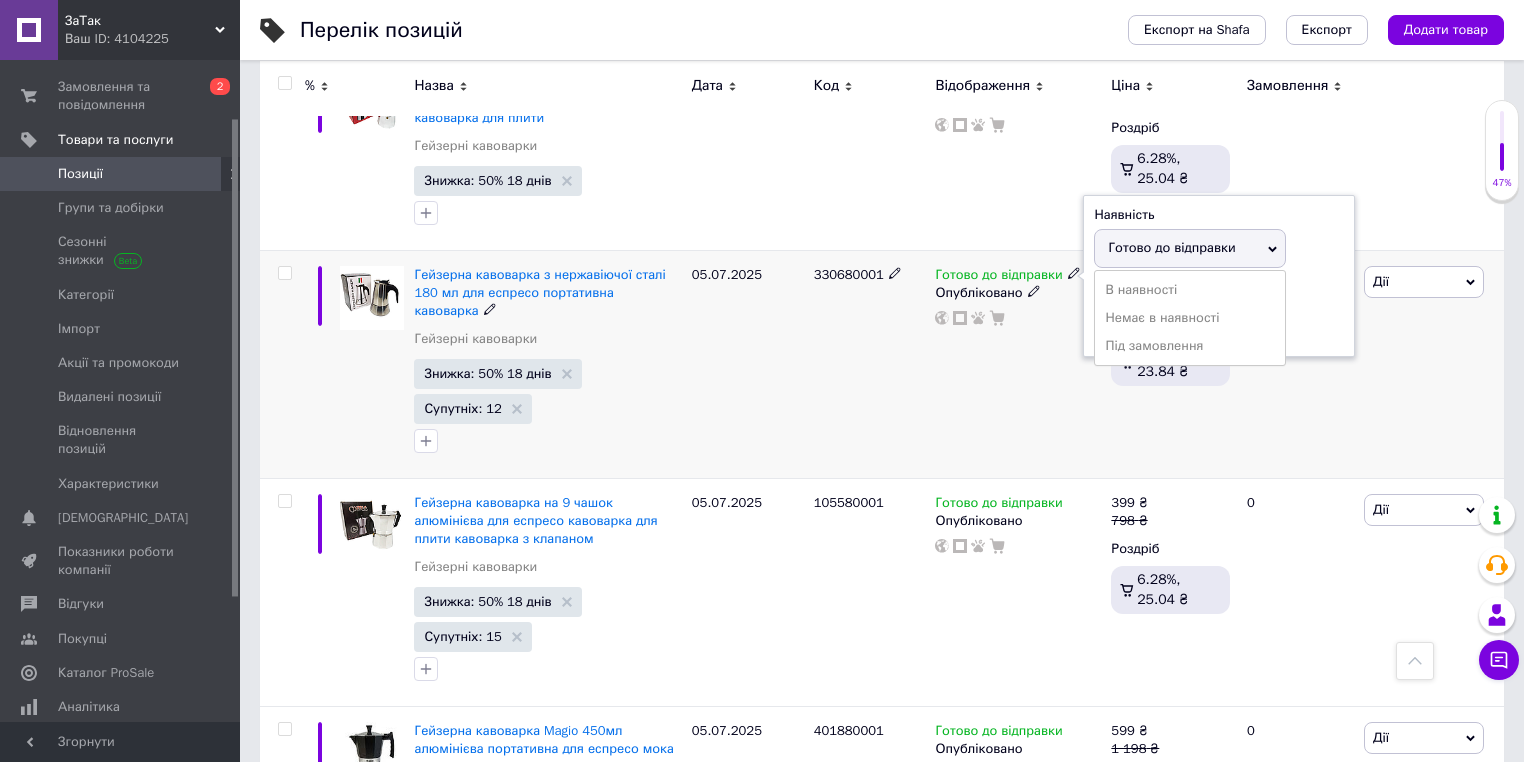 click on "0" at bounding box center [1297, 364] 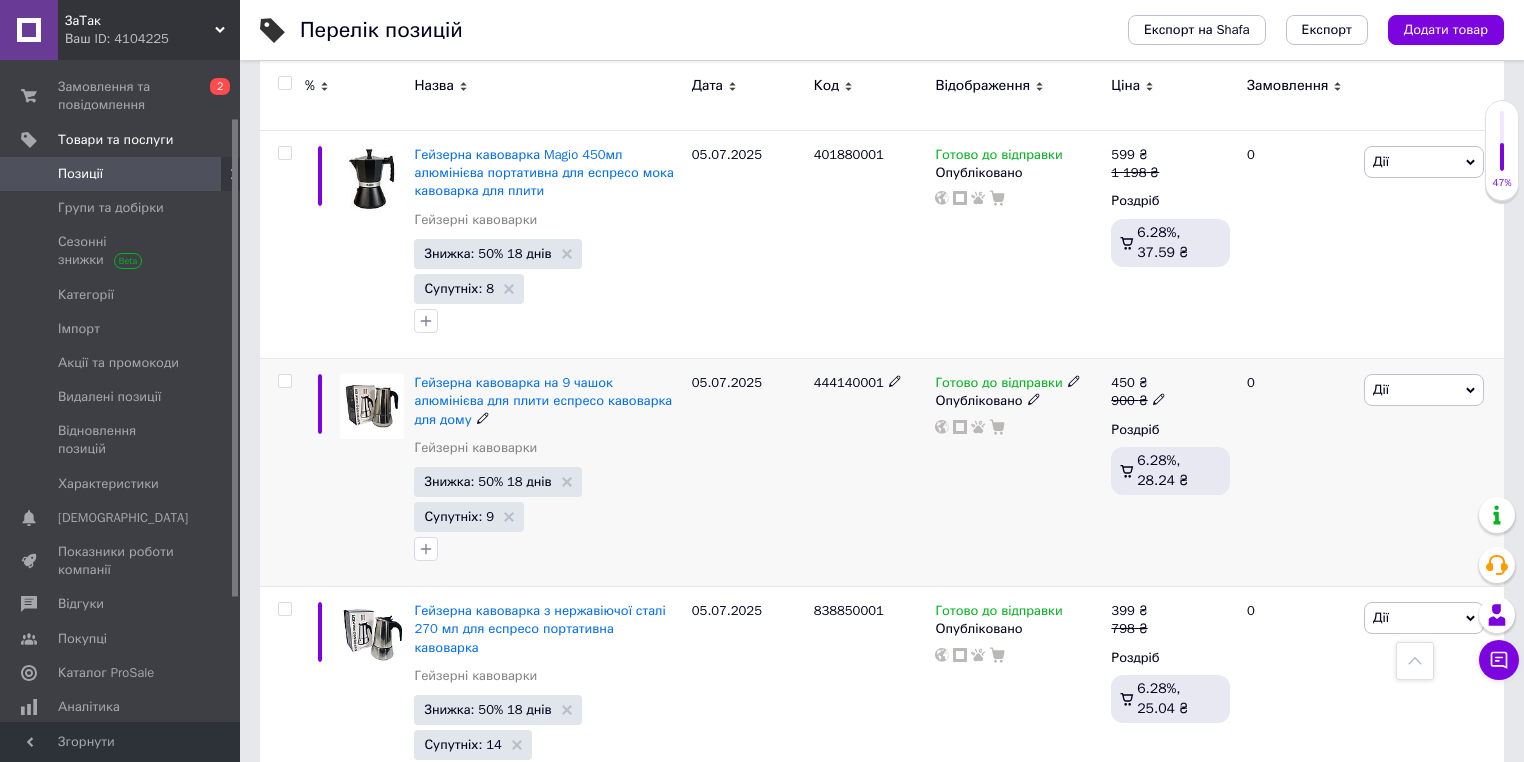scroll, scrollTop: 1760, scrollLeft: 0, axis: vertical 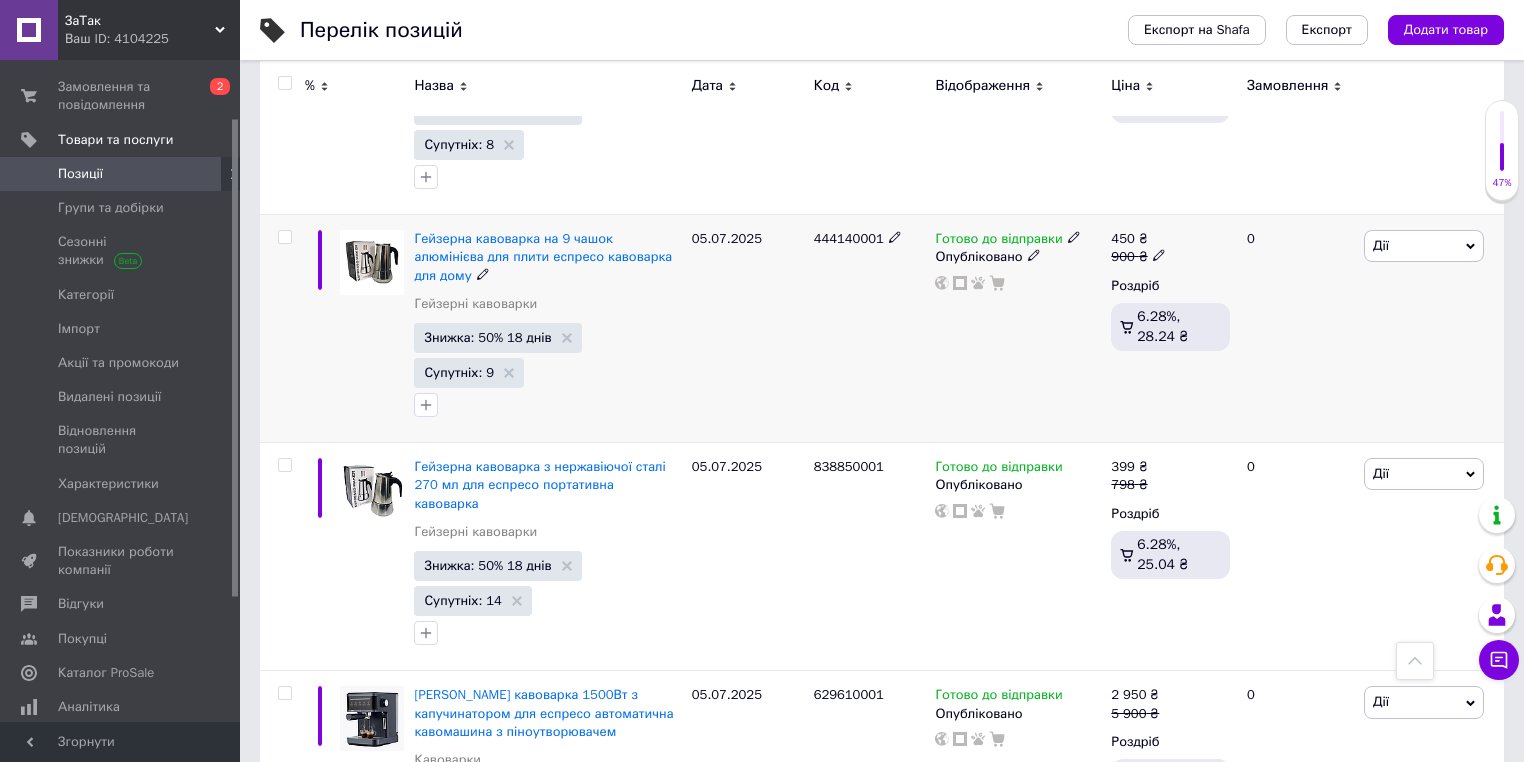 click 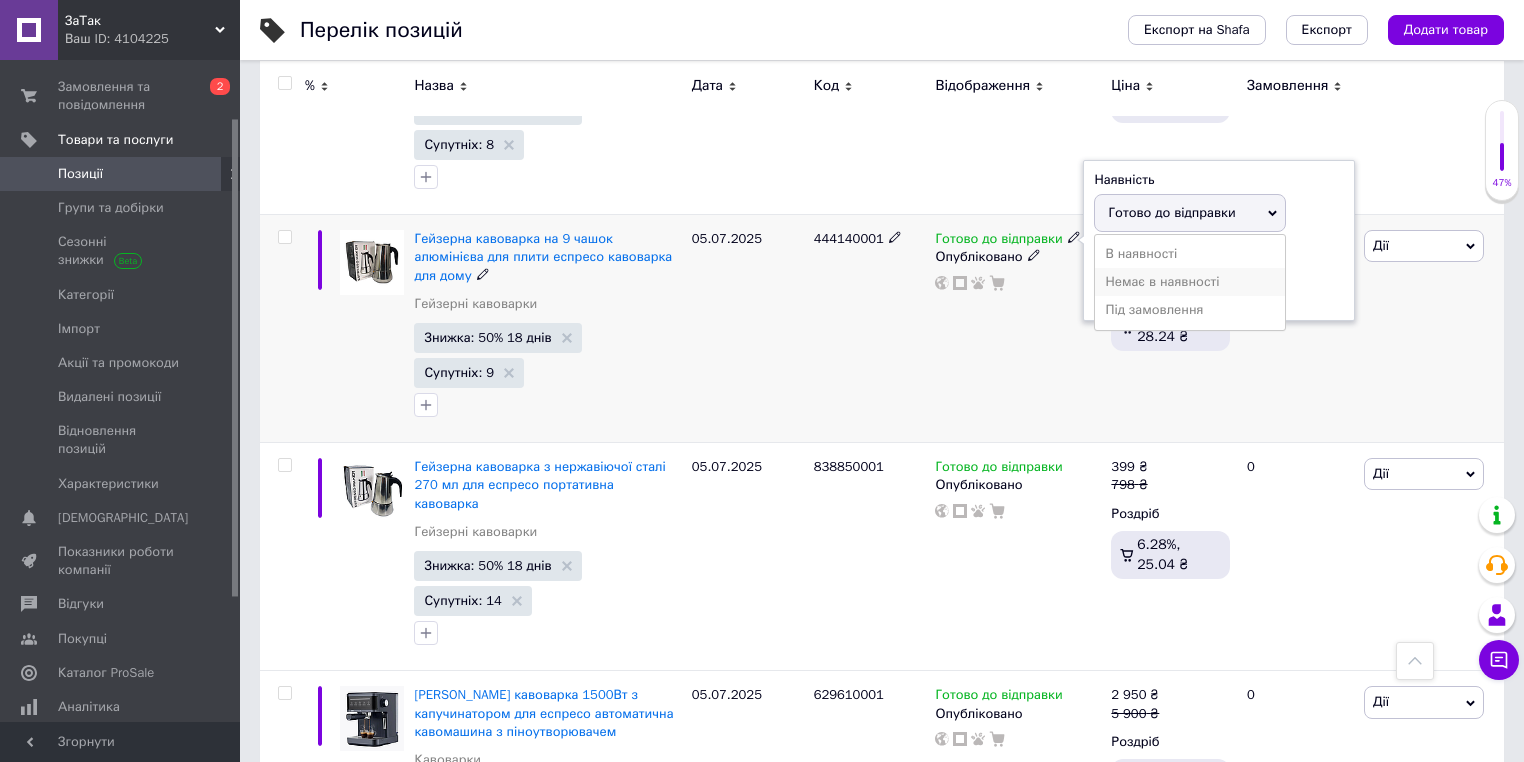 click on "Немає в наявності" at bounding box center (1190, 282) 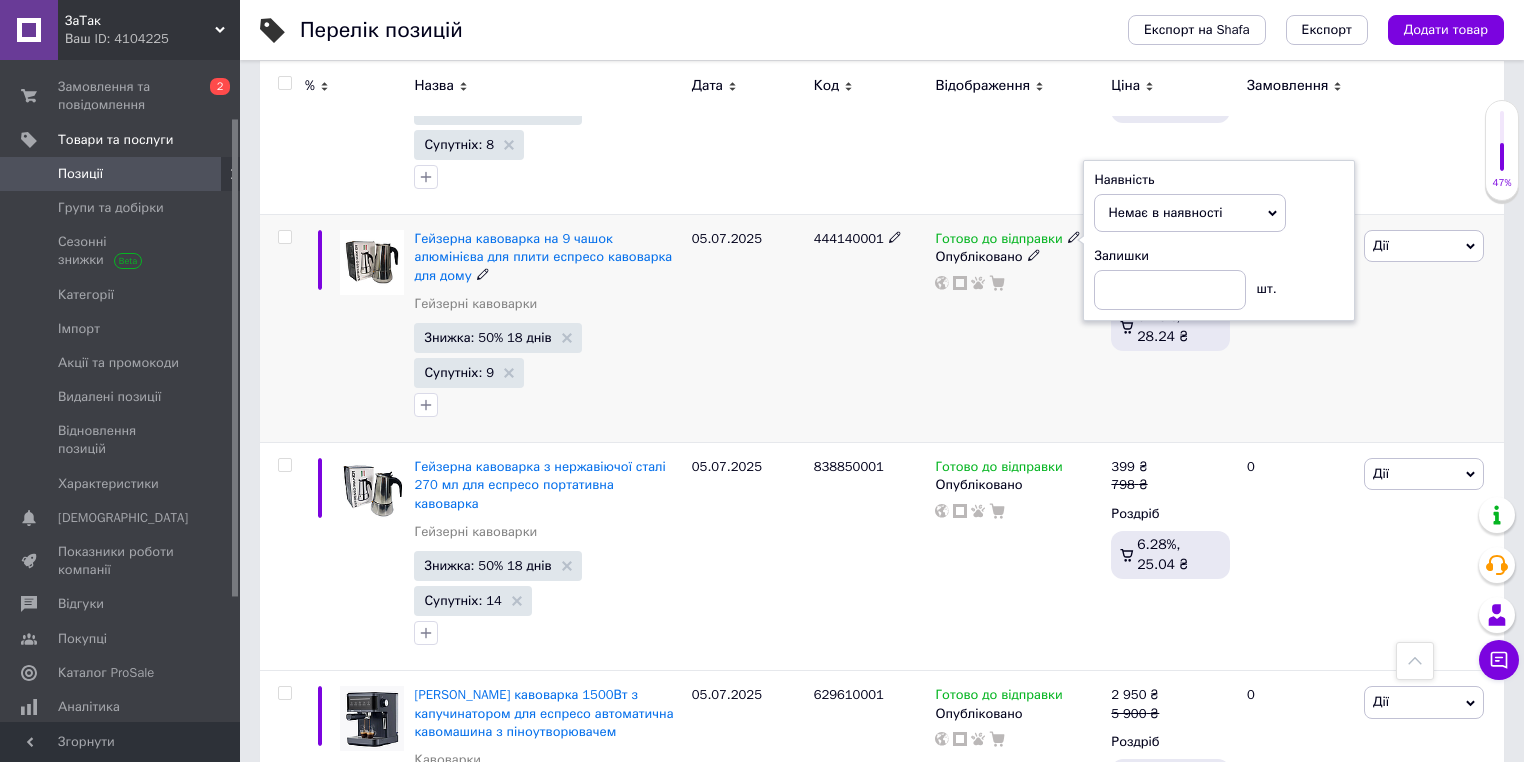 click on "0" at bounding box center [1297, 329] 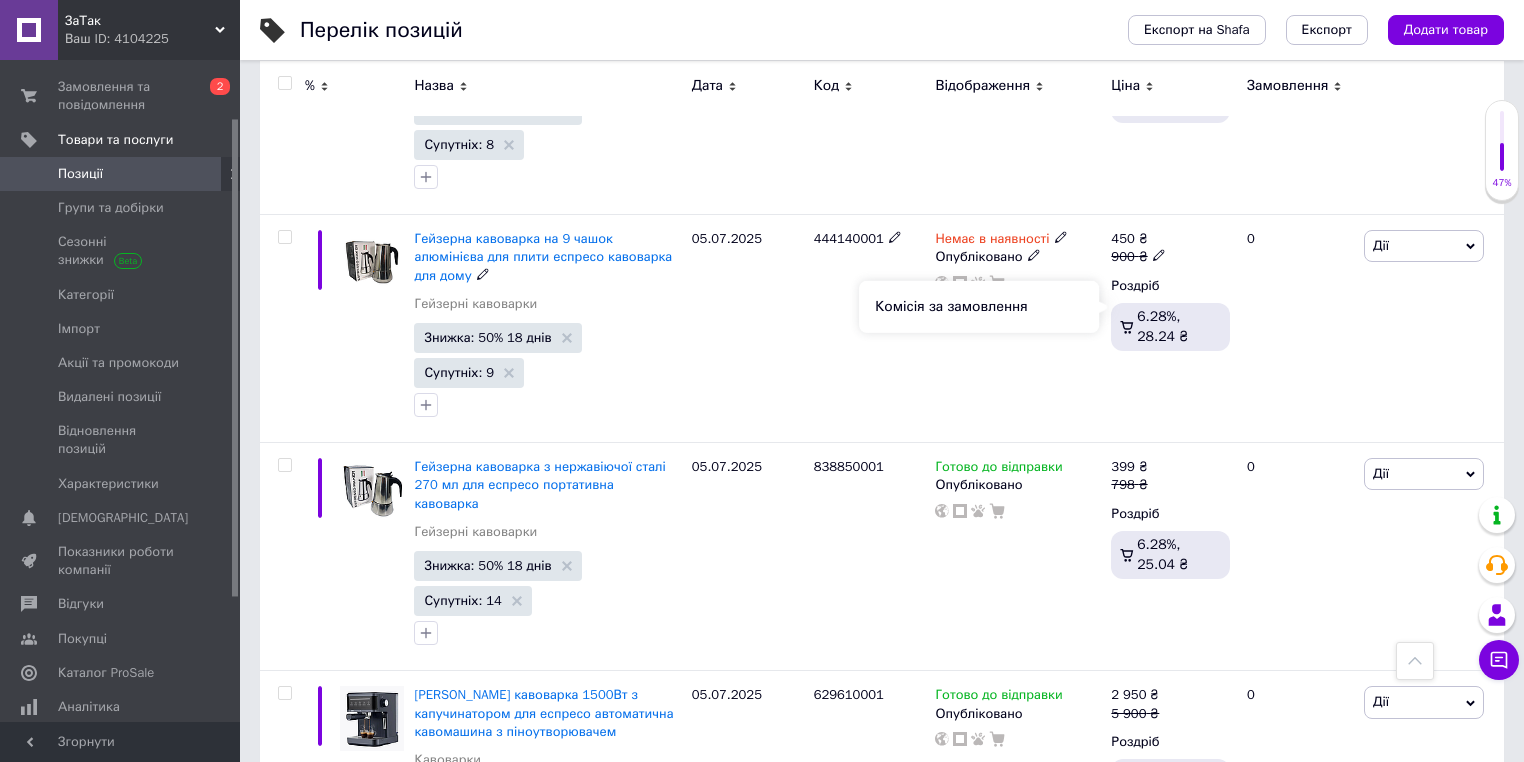 scroll, scrollTop: 1440, scrollLeft: 0, axis: vertical 